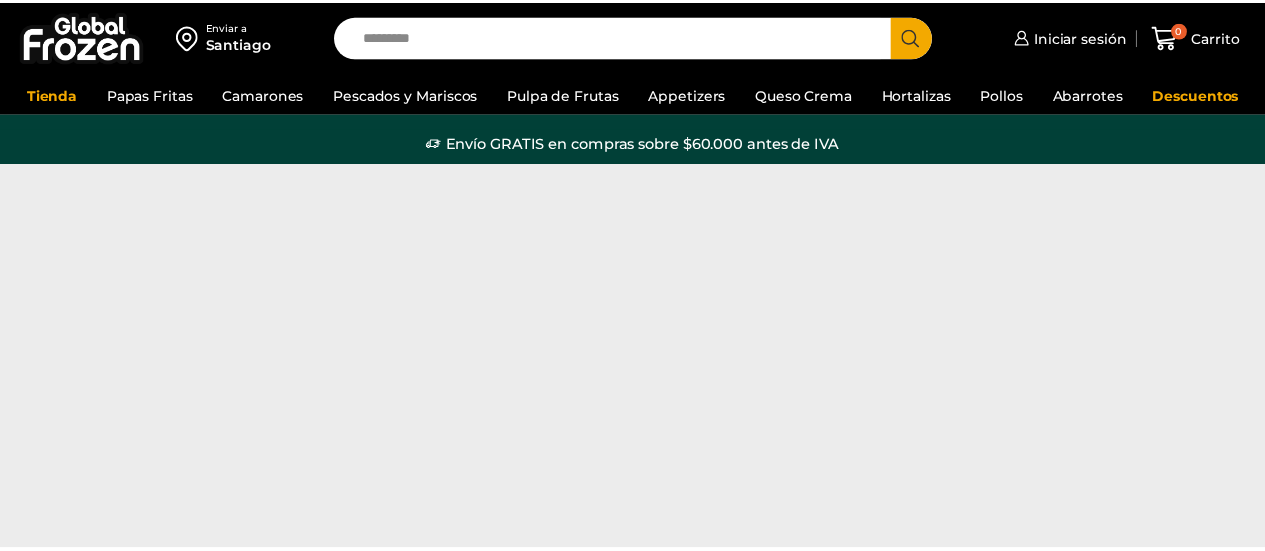 scroll, scrollTop: 0, scrollLeft: 0, axis: both 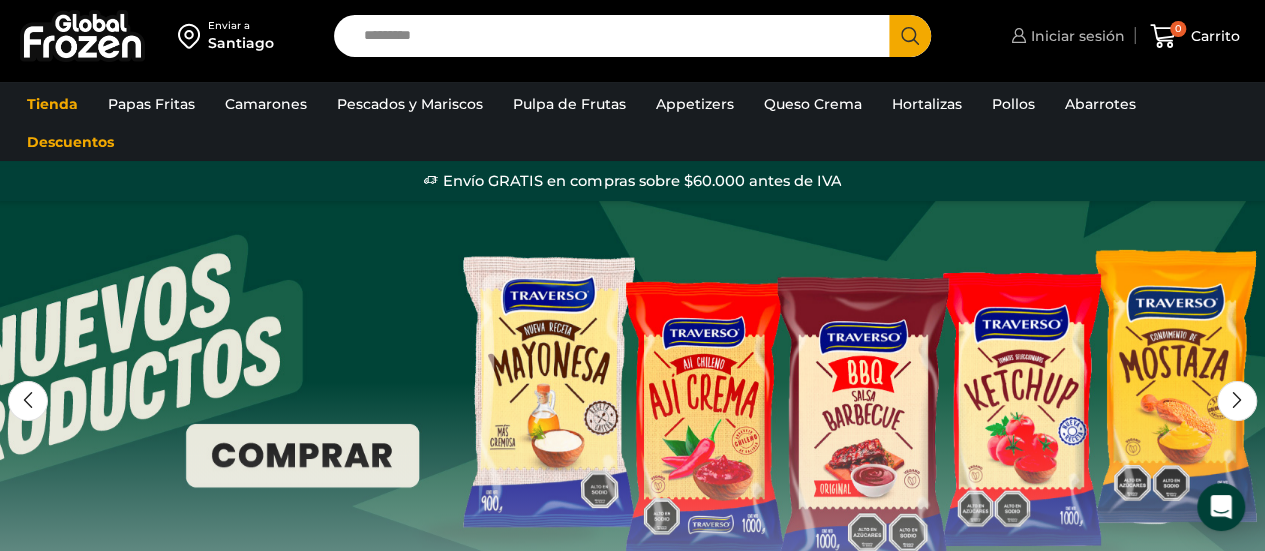 click on "Iniciar sesión" at bounding box center (1065, 36) 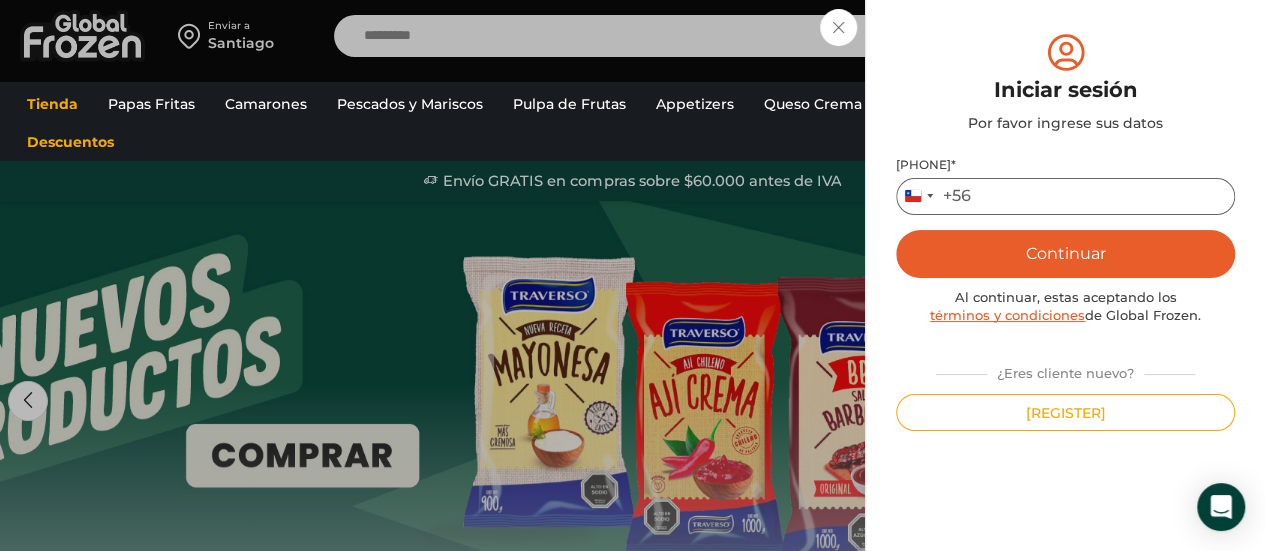 click on "[PHONE]
*" at bounding box center [1065, 196] 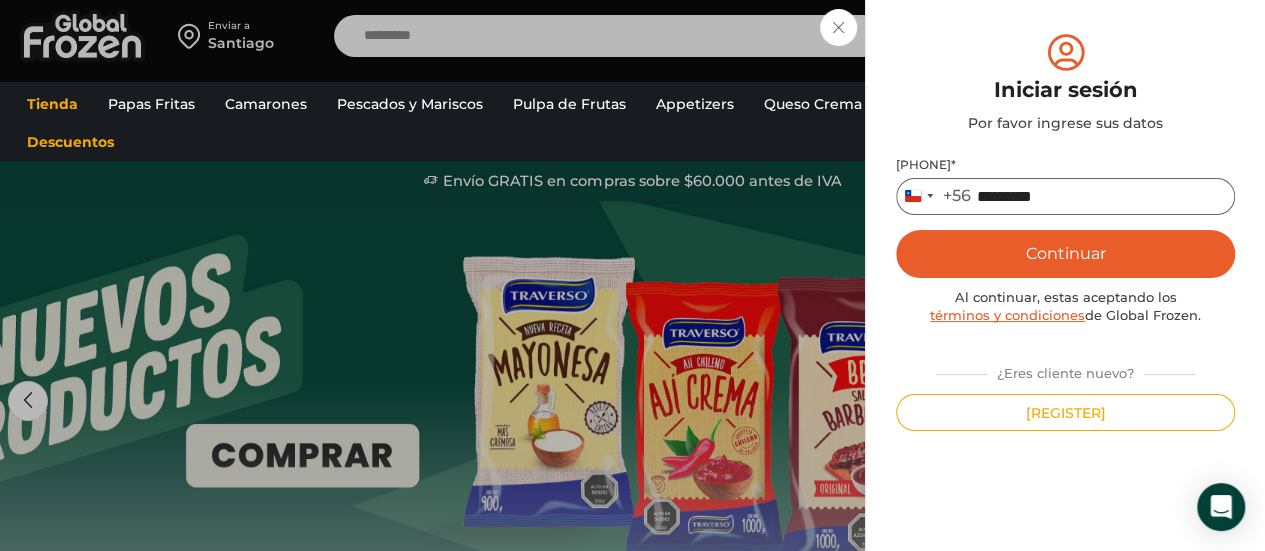 type on "*********" 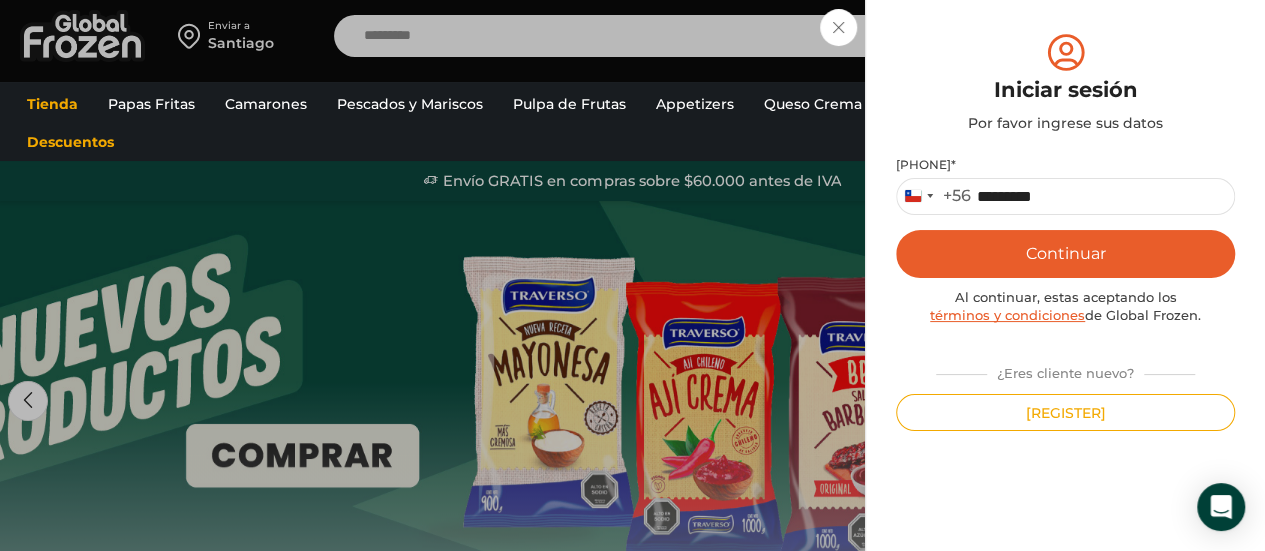 click on "Continuar" at bounding box center [1065, 254] 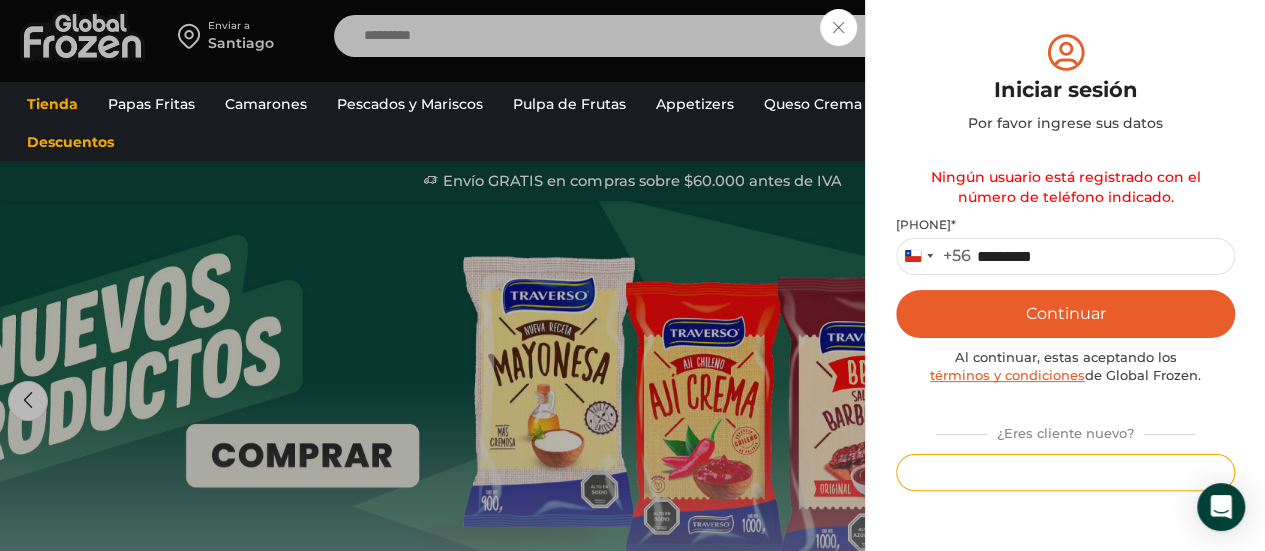 click on "[REGISTER]" at bounding box center [1065, 472] 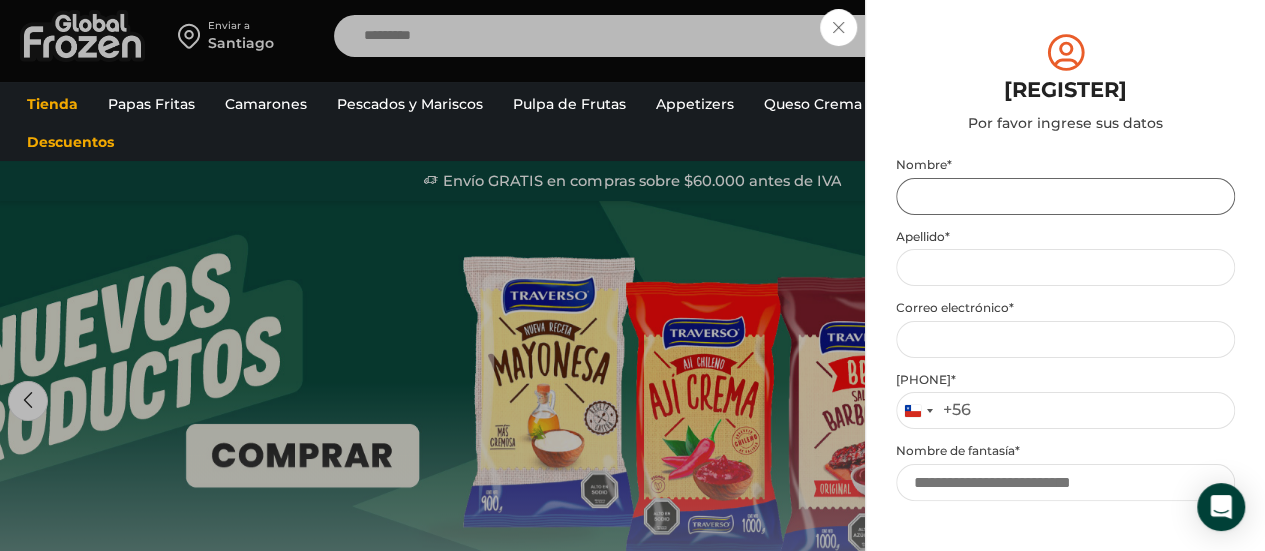 click on "[FIRST]  *" at bounding box center [1065, 196] 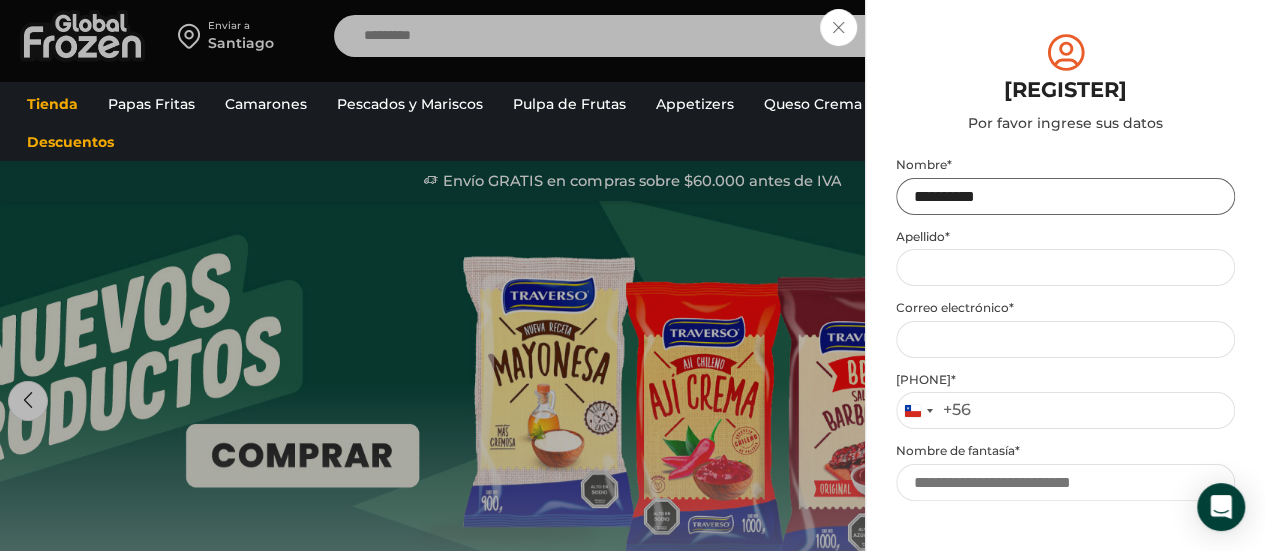 type on "*********" 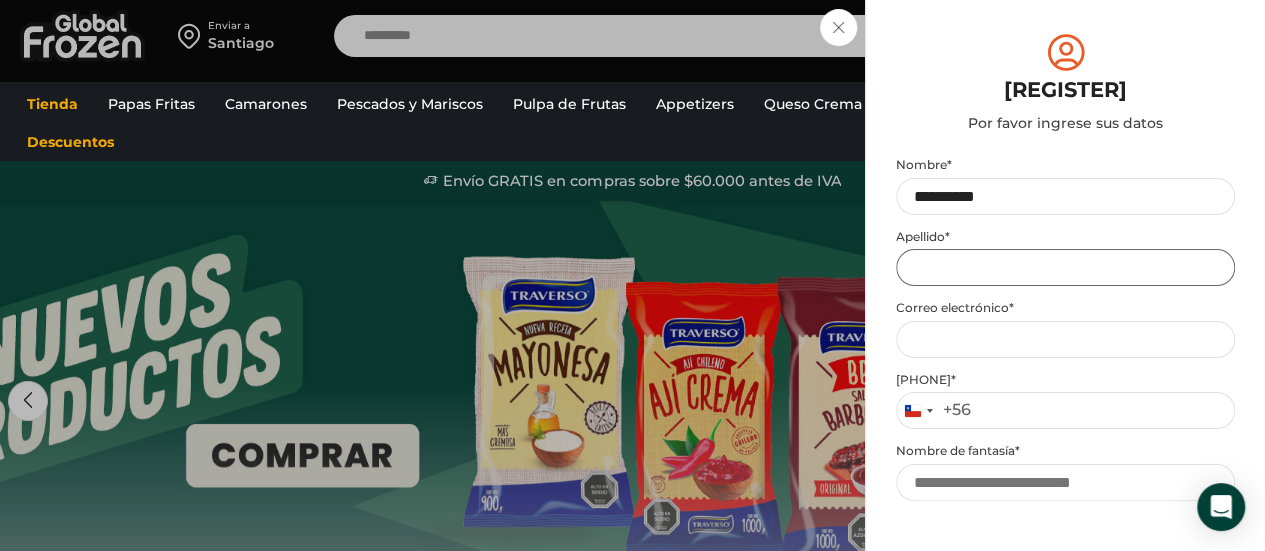 click on "[LAST]  *" at bounding box center [1065, 267] 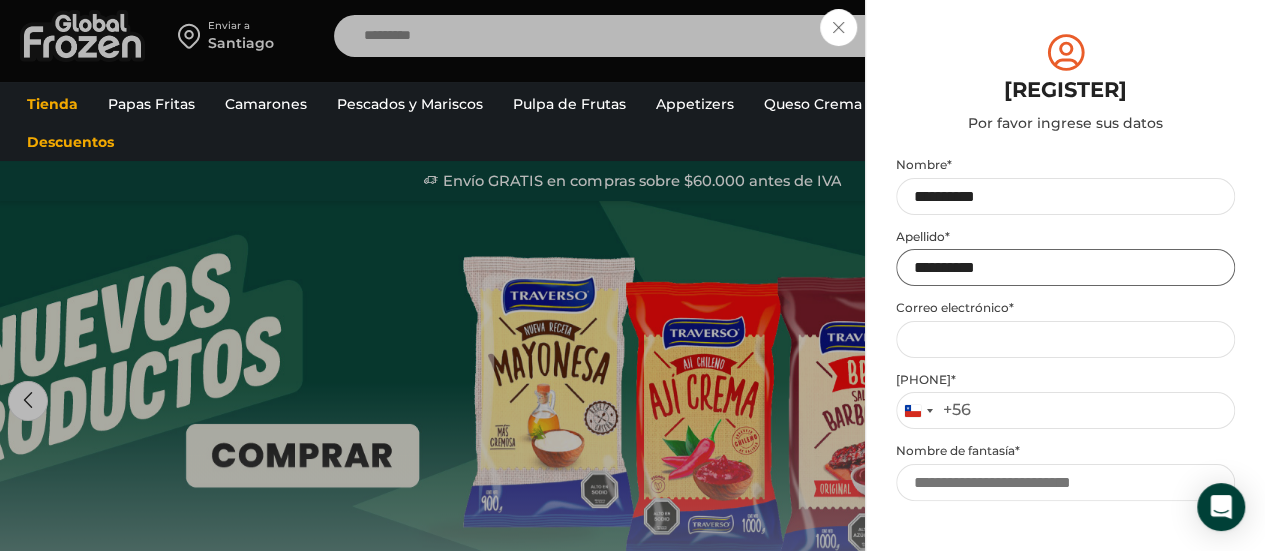 type on "**********" 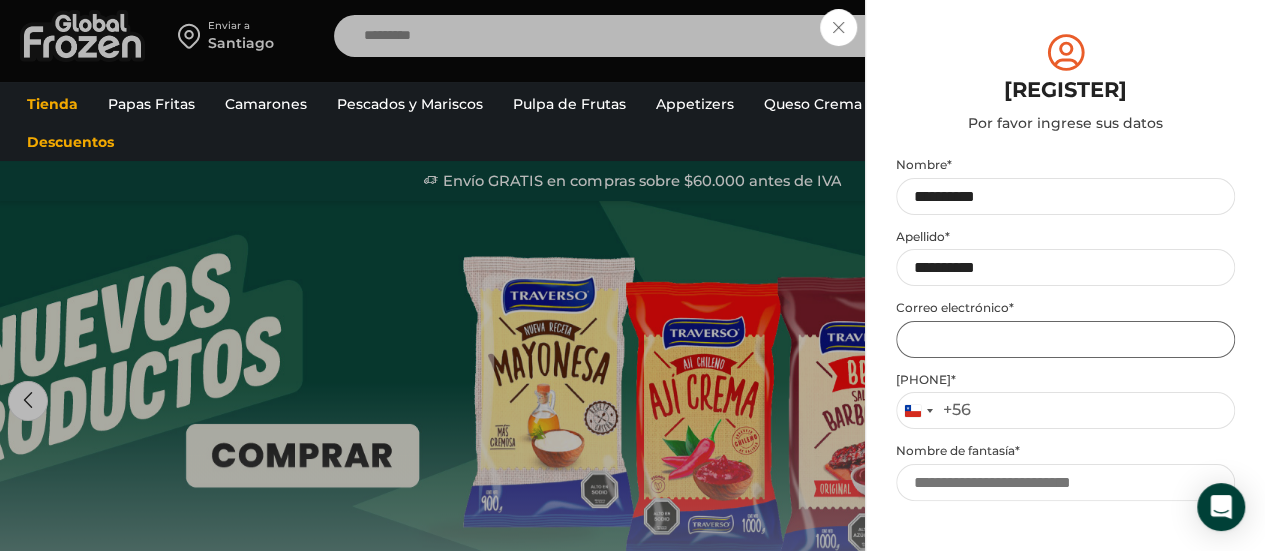 click on "[EMAIL] address  *" at bounding box center [1065, 339] 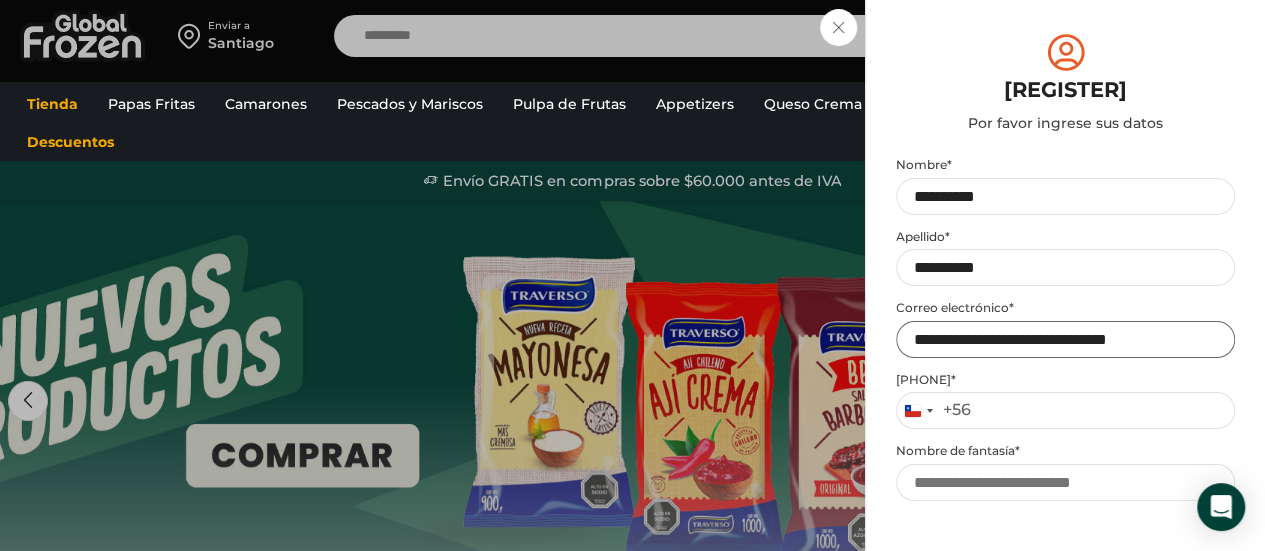 type on "**********" 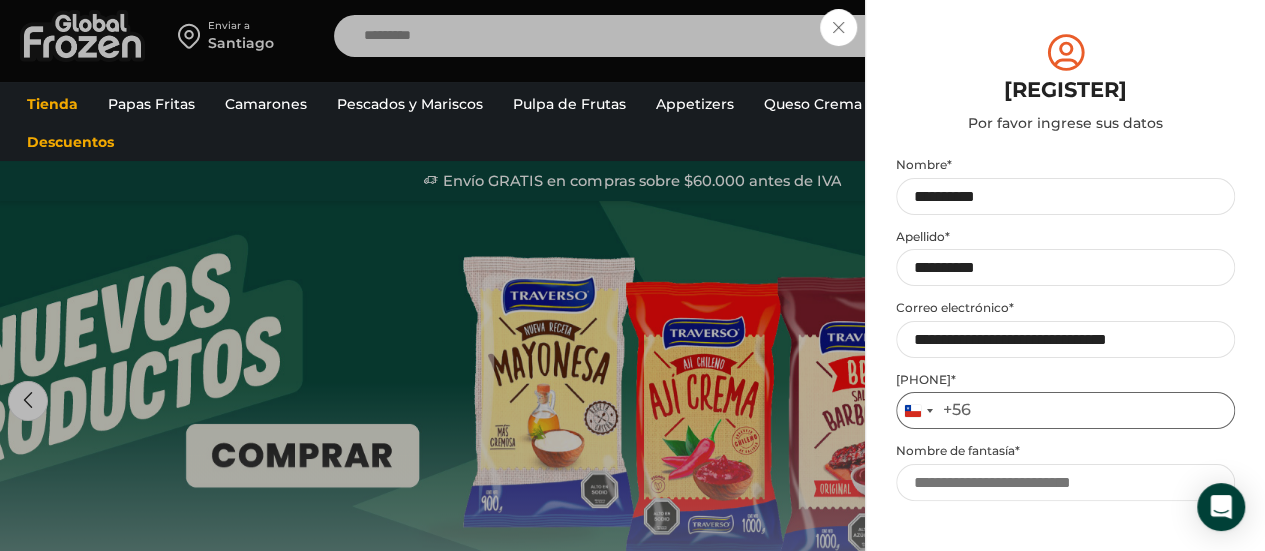 click on "[PHONE]  *" at bounding box center (1065, 410) 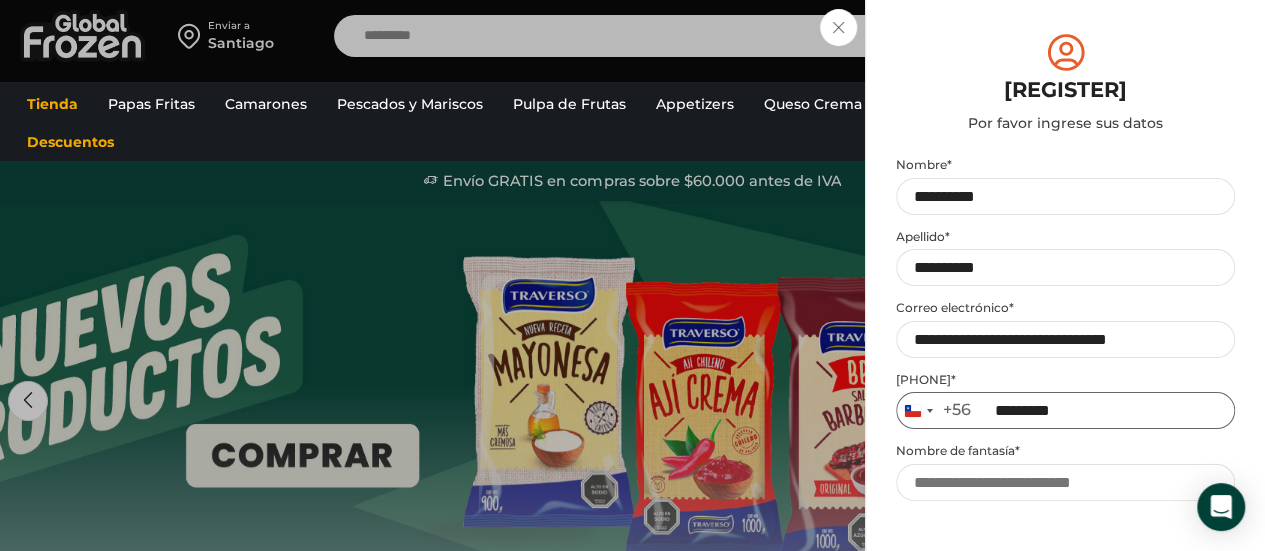 type on "*********" 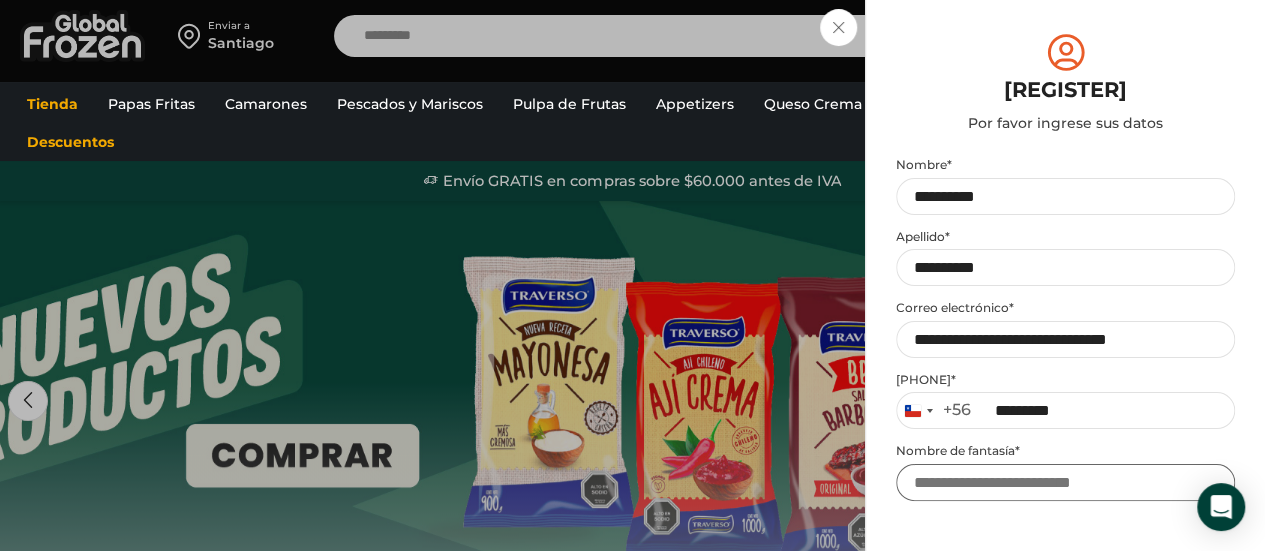 click on "Nombre de fantasía  *" at bounding box center (1065, 482) 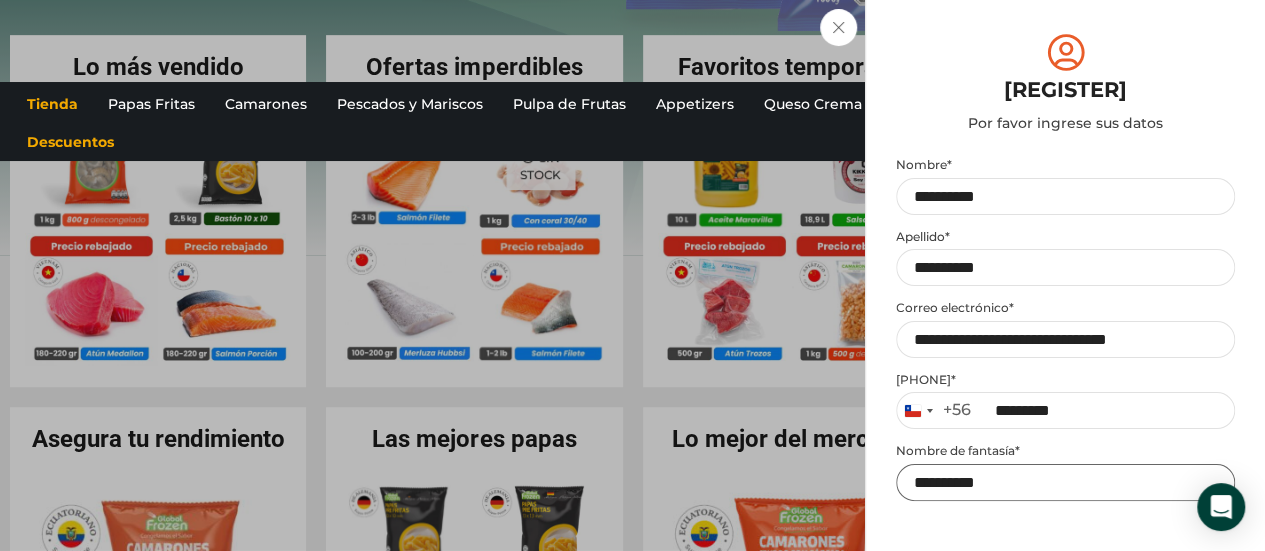 scroll, scrollTop: 560, scrollLeft: 0, axis: vertical 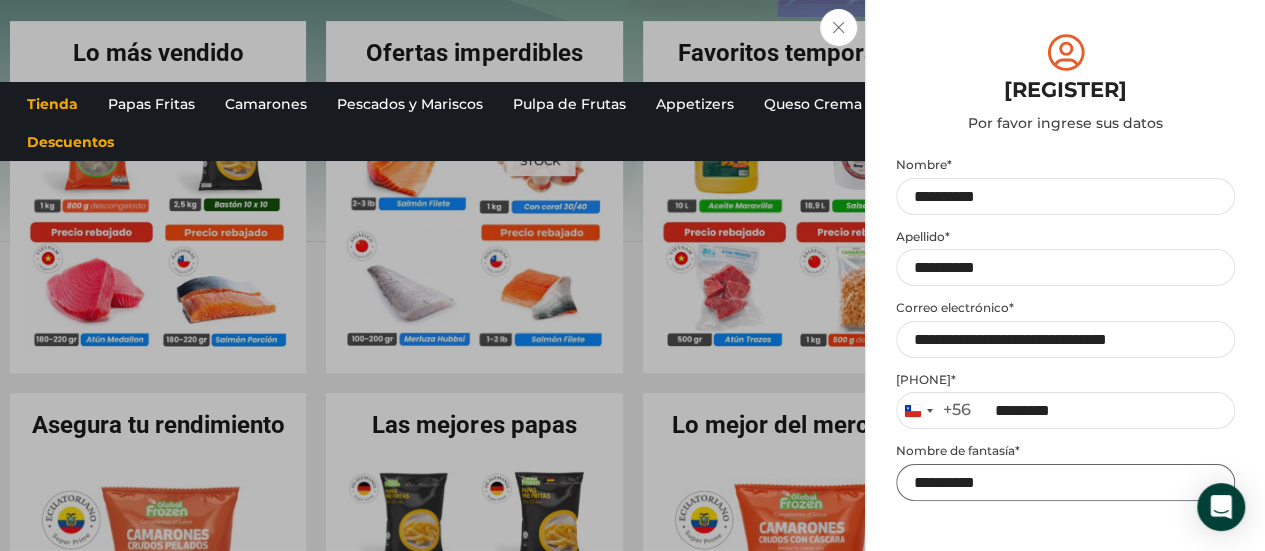 type on "*********" 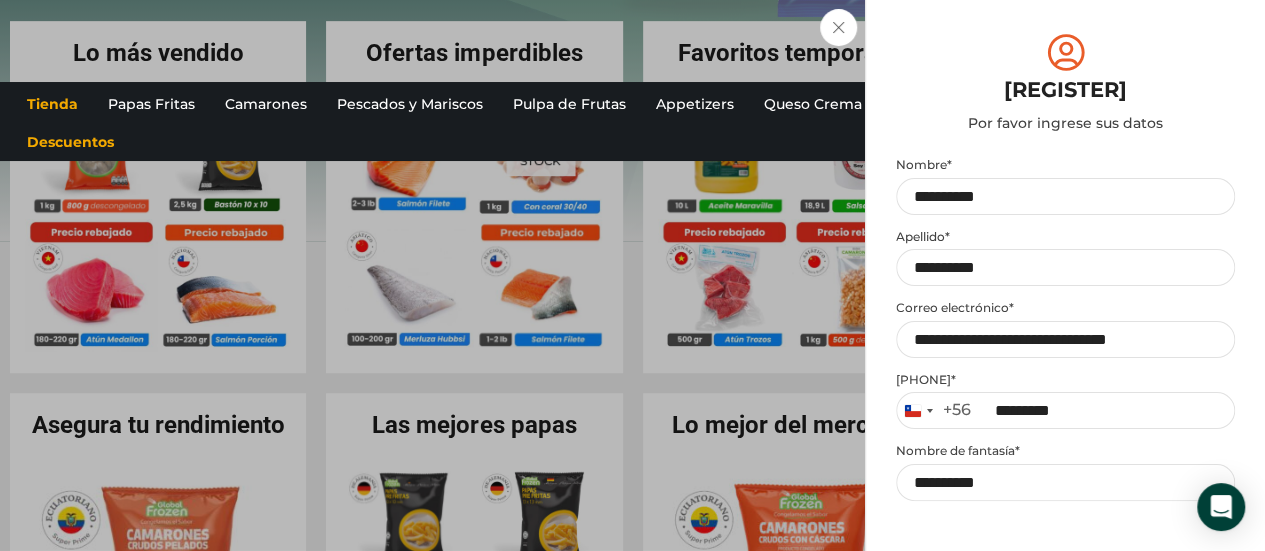 click on "Teléfono
*
Chile +56 +56 Argentina +54 Chile +56 *********
." at bounding box center [1065, 275] 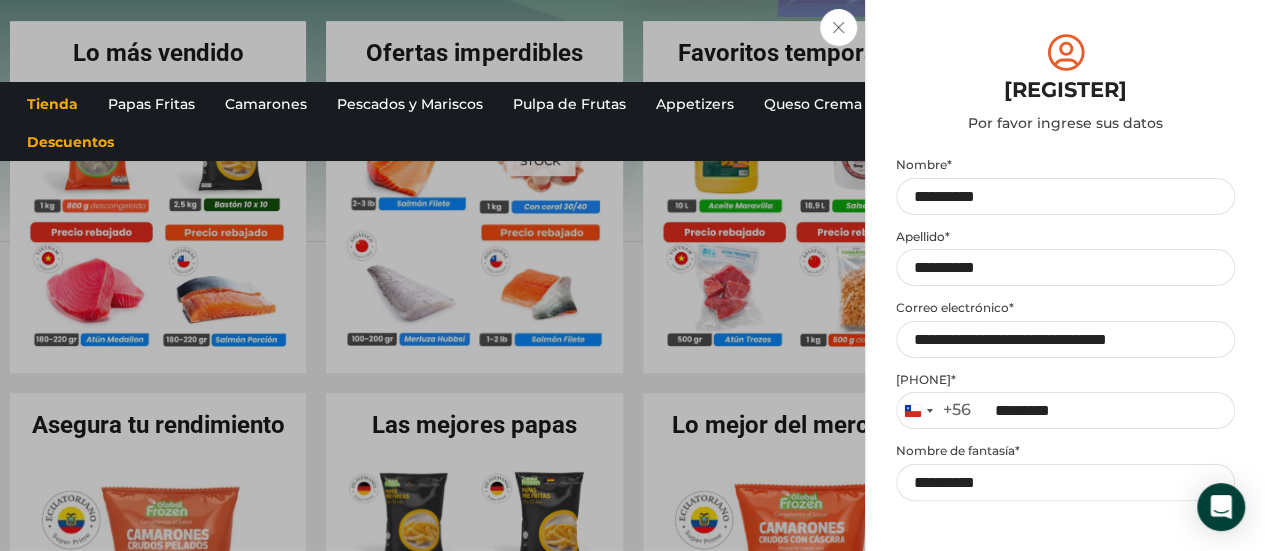 scroll, scrollTop: 412, scrollLeft: 0, axis: vertical 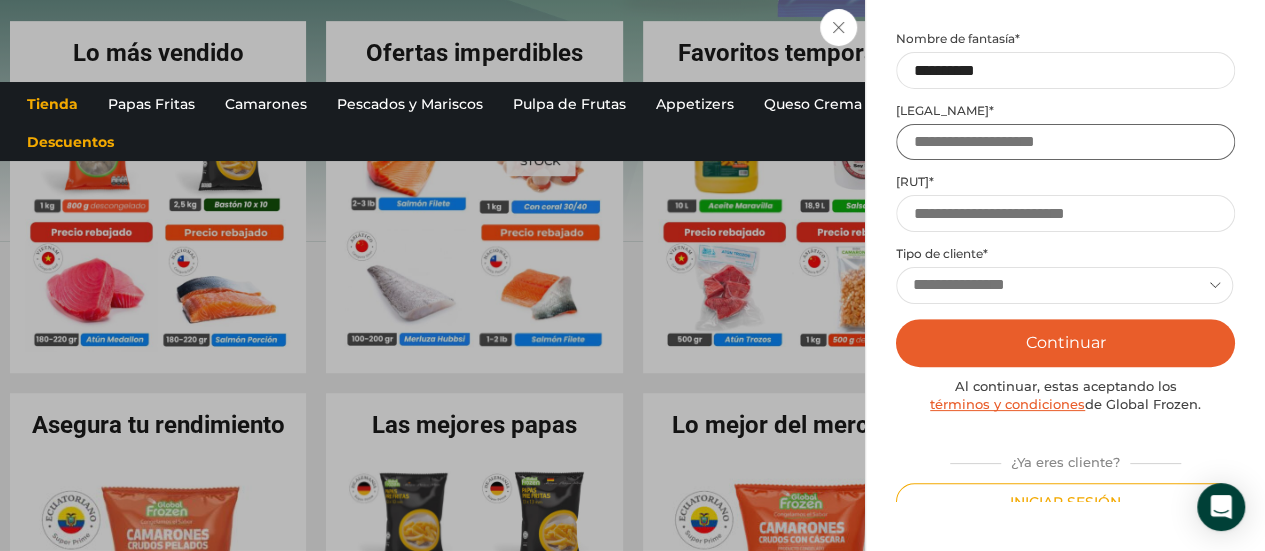 click on "[LEGAL_NAME]  *" at bounding box center (1065, 142) 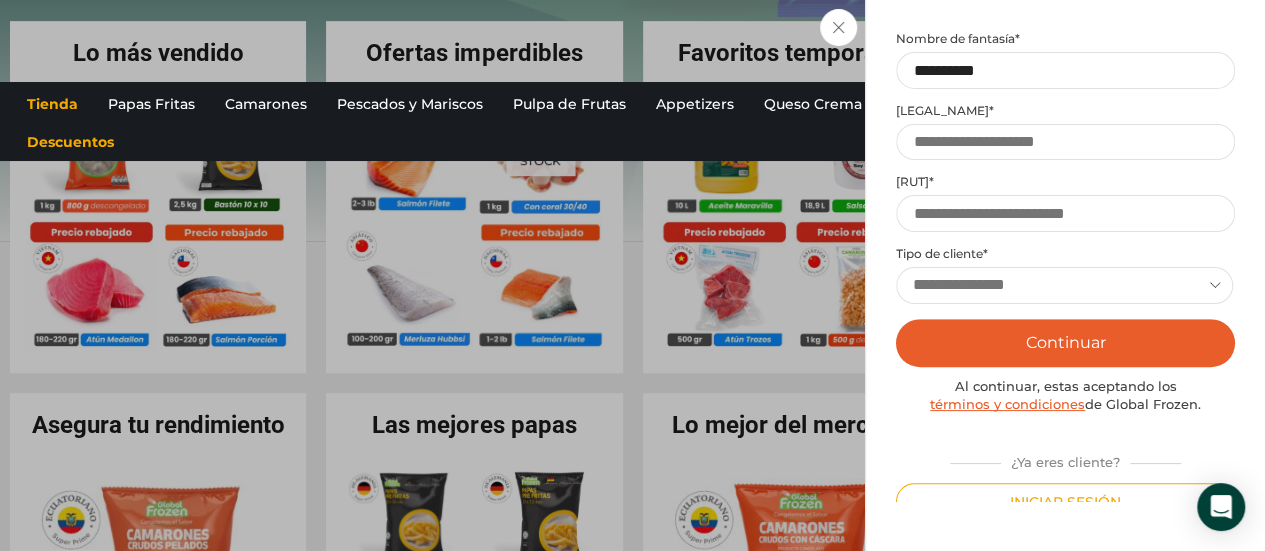 click on "**********" at bounding box center (1064, 285) 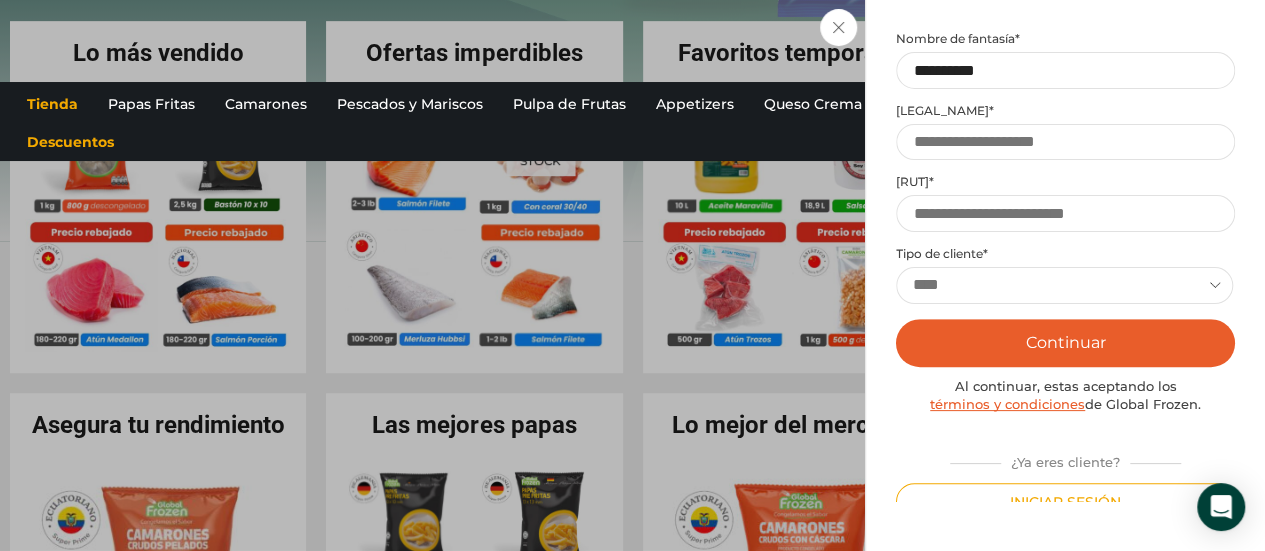 click on "**********" at bounding box center (1064, 285) 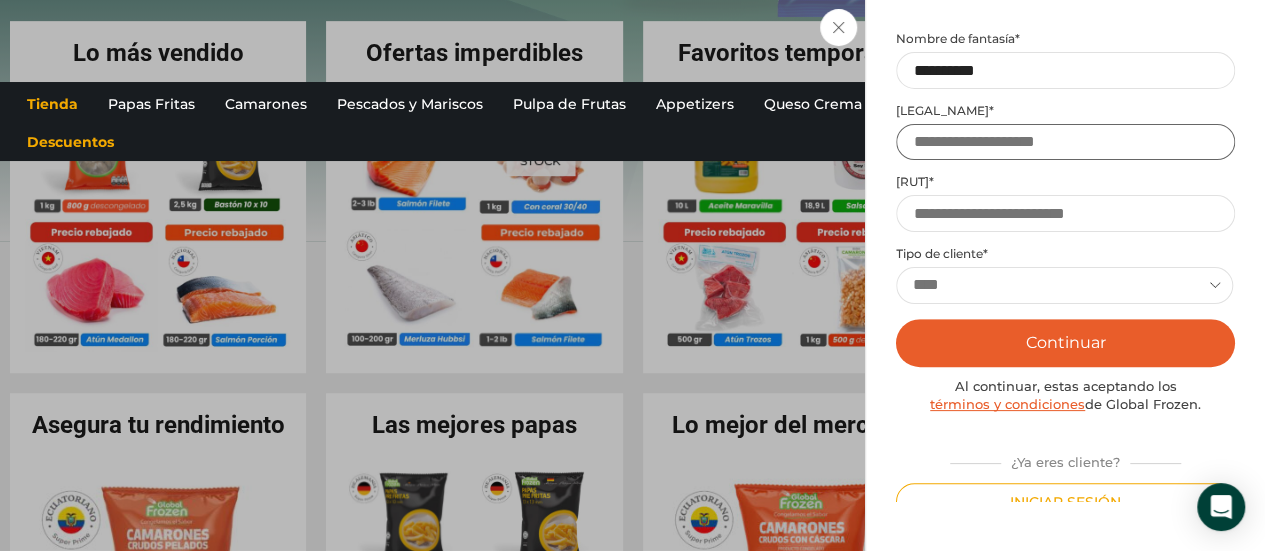 click on "[LEGAL_NAME]  *" at bounding box center [1065, 142] 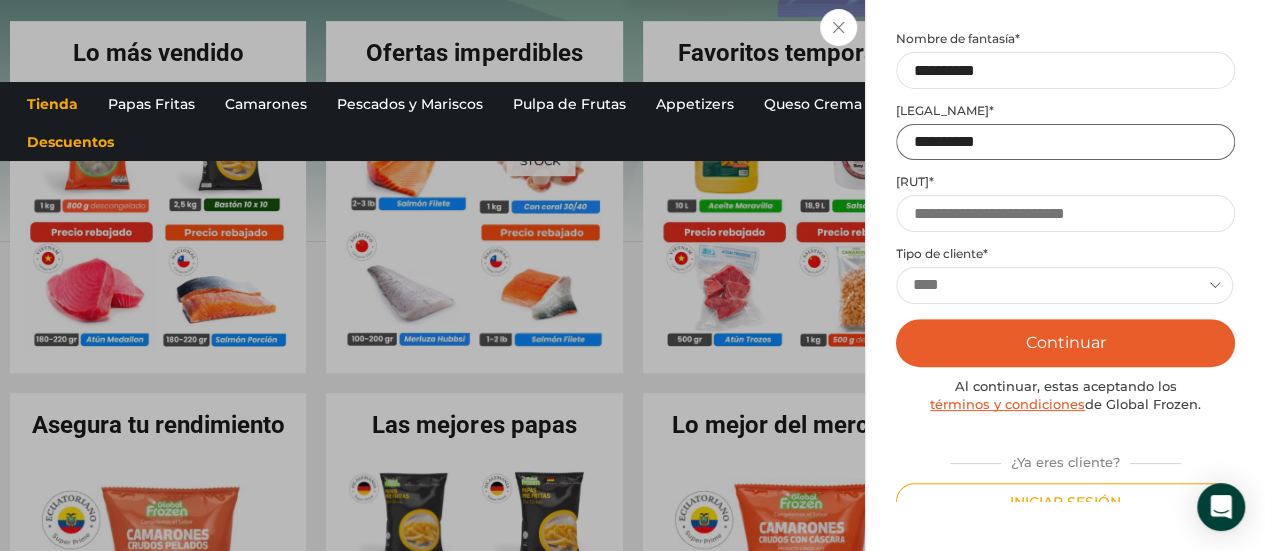 type on "*********" 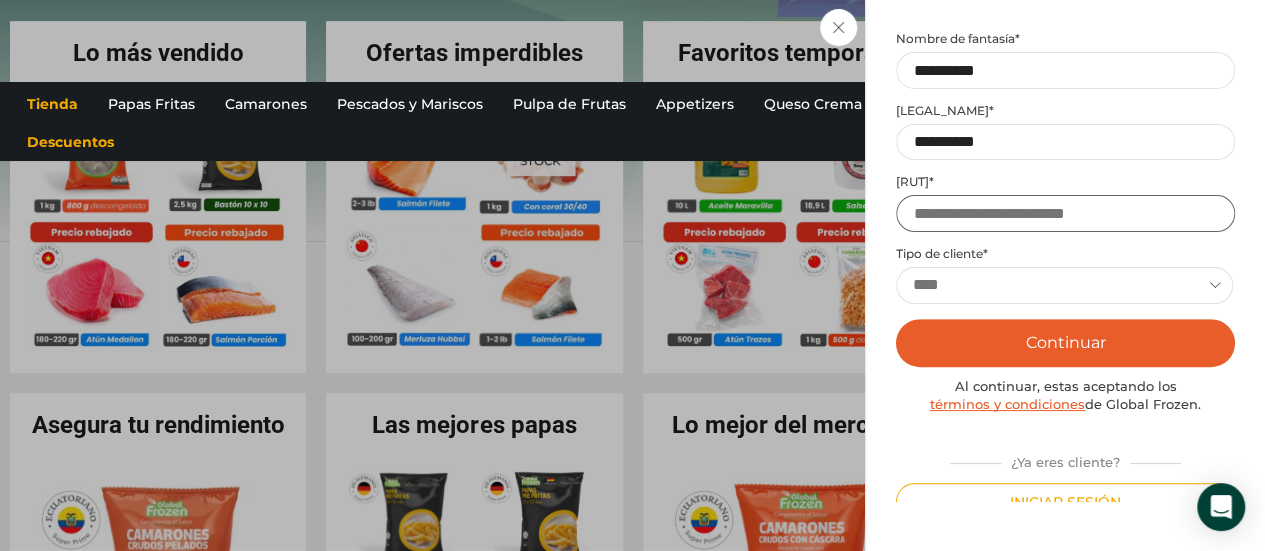 click on "[RUT]  *" at bounding box center (1065, 213) 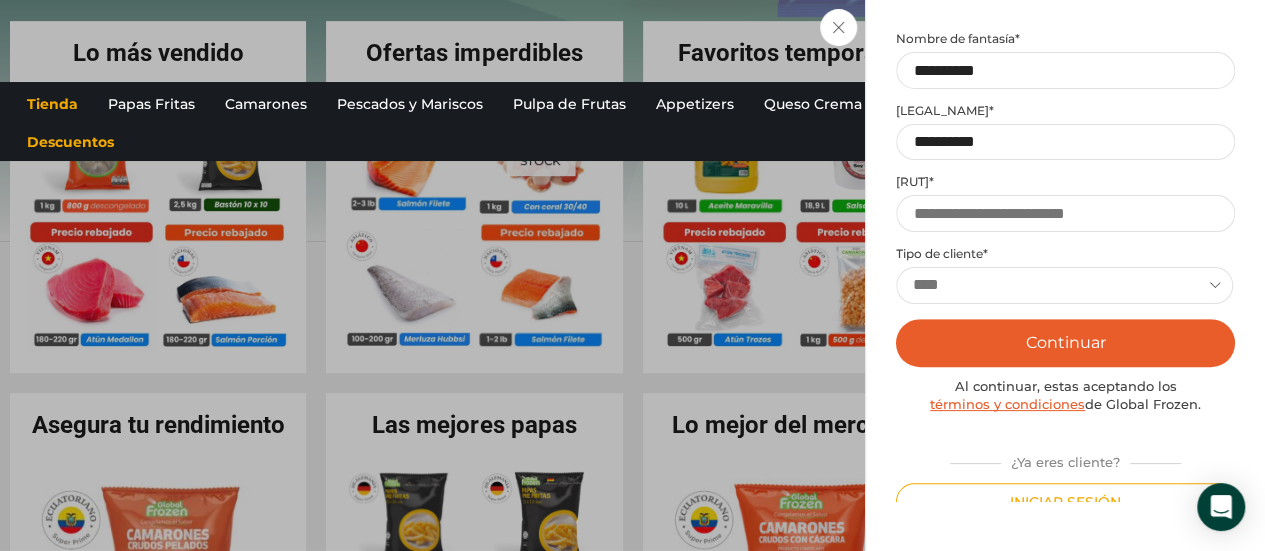 click on "Continuar" at bounding box center (1065, 343) 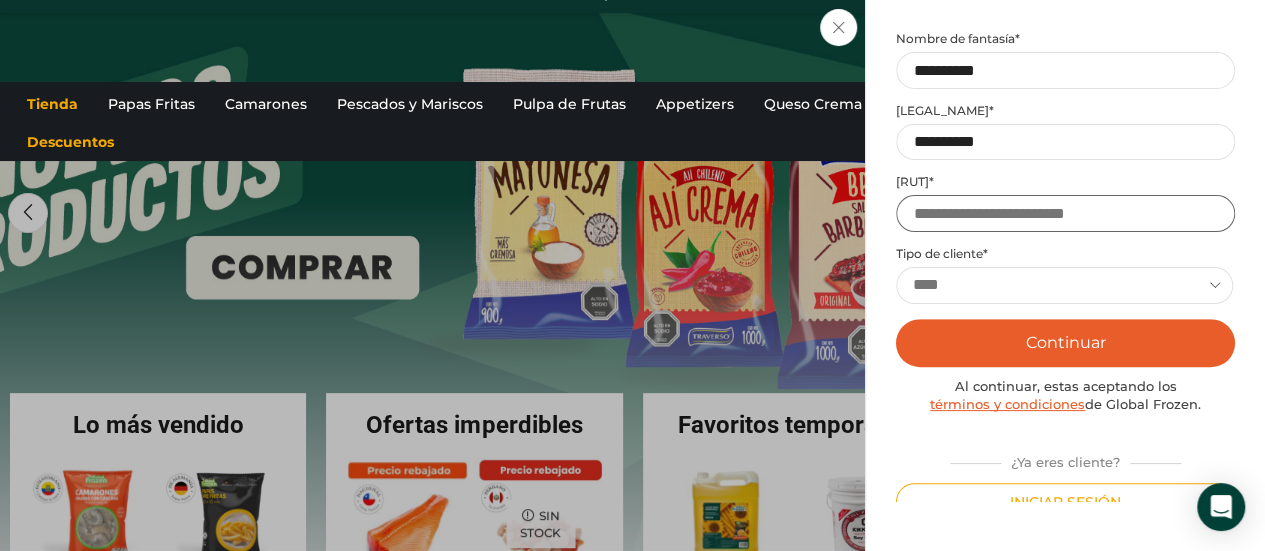 scroll, scrollTop: 174, scrollLeft: 0, axis: vertical 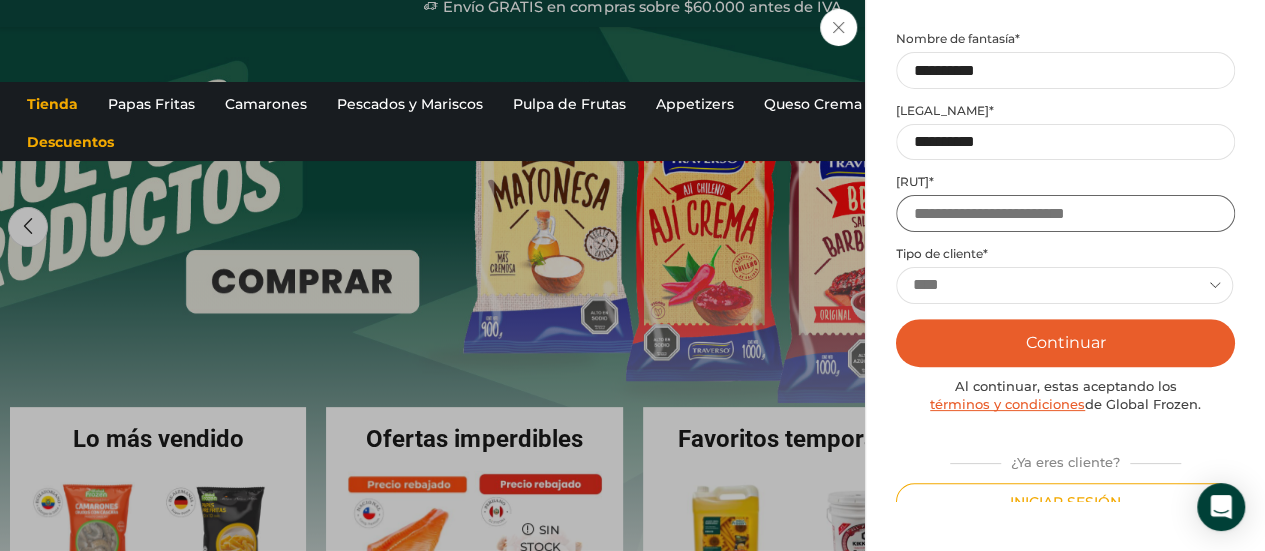 click on "[RUT]  *" at bounding box center (1065, 213) 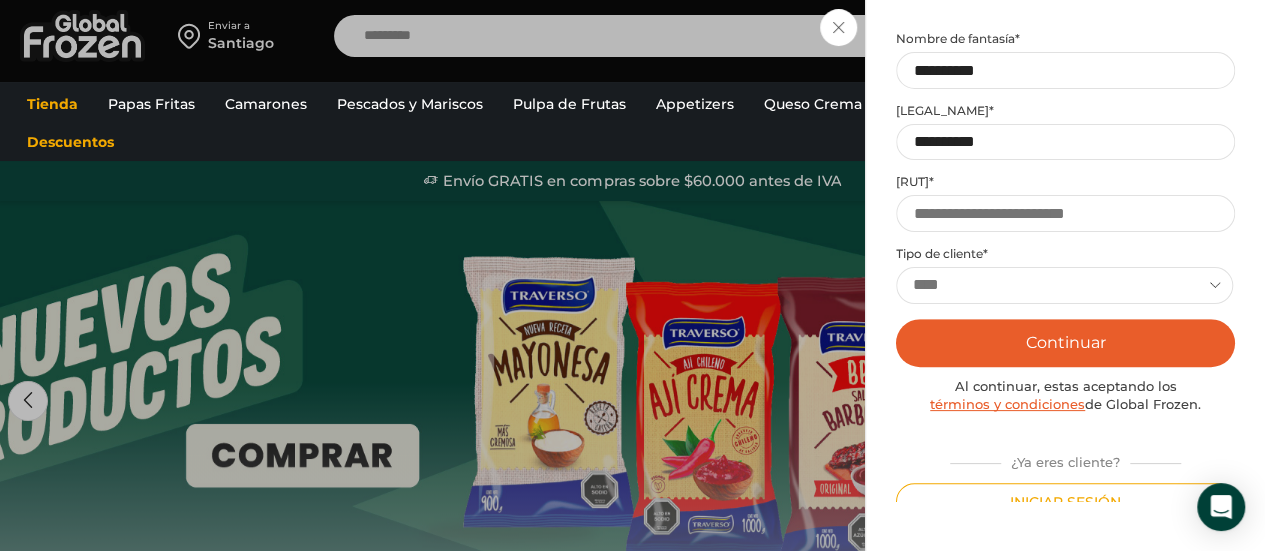 click on "Teléfono
*
Chile +56 +56 Argentina +54 Chile +56 *********
." at bounding box center [1065, 275] 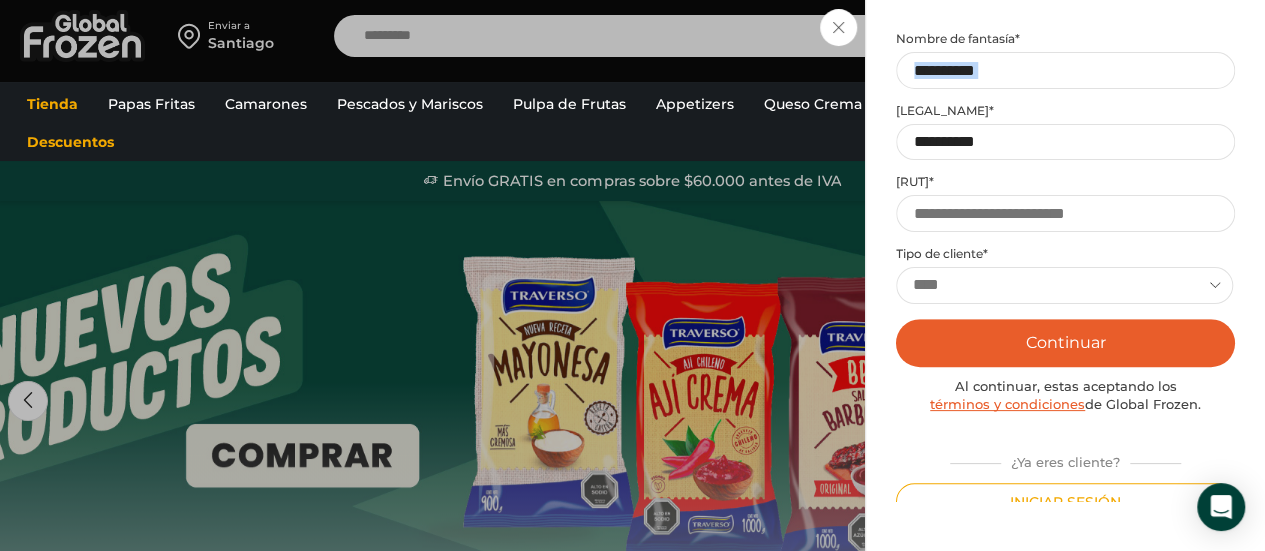 click on "Teléfono
*
Chile +56 +56 Argentina +54 Chile +56 *********
." at bounding box center (1065, 275) 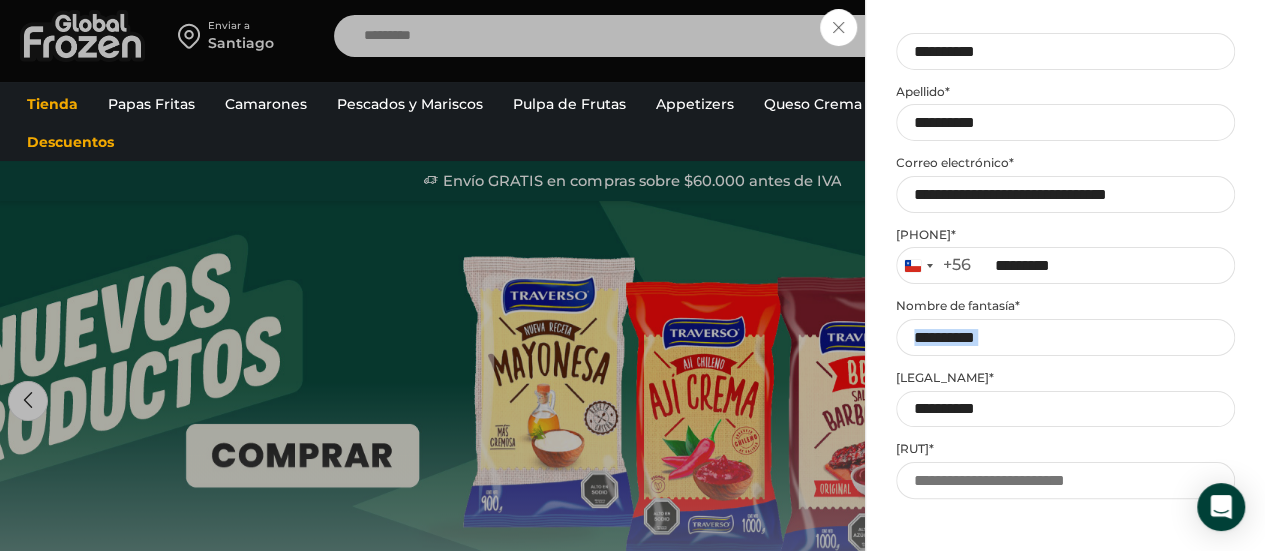scroll, scrollTop: 65, scrollLeft: 0, axis: vertical 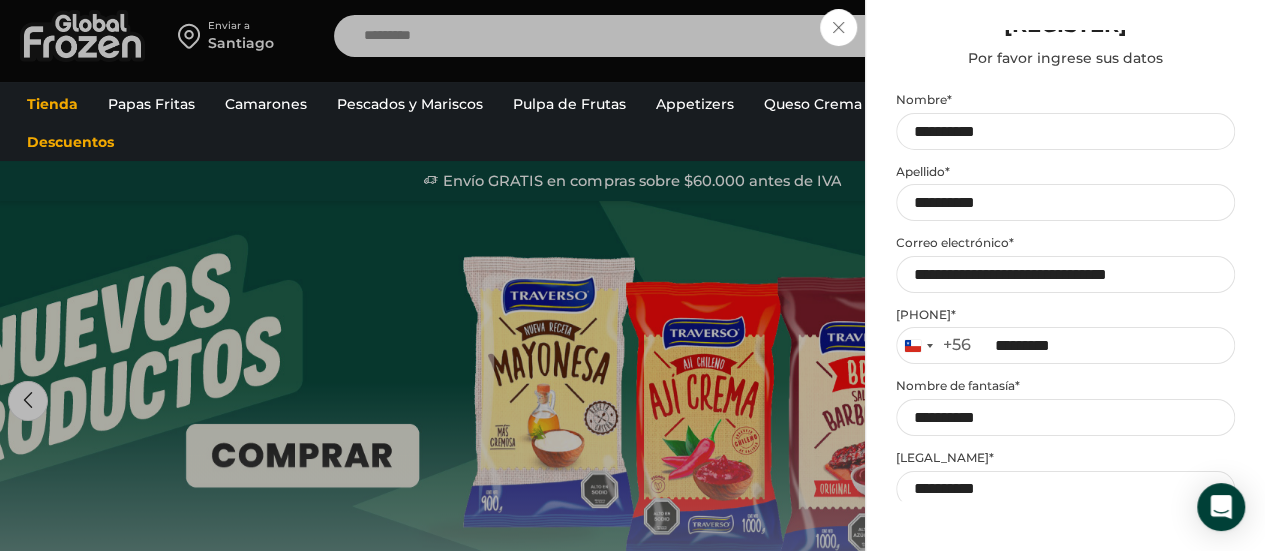 click on "Teléfono
*
Chile +56 +56 Argentina +54 Chile +56 *********
." at bounding box center (1065, 275) 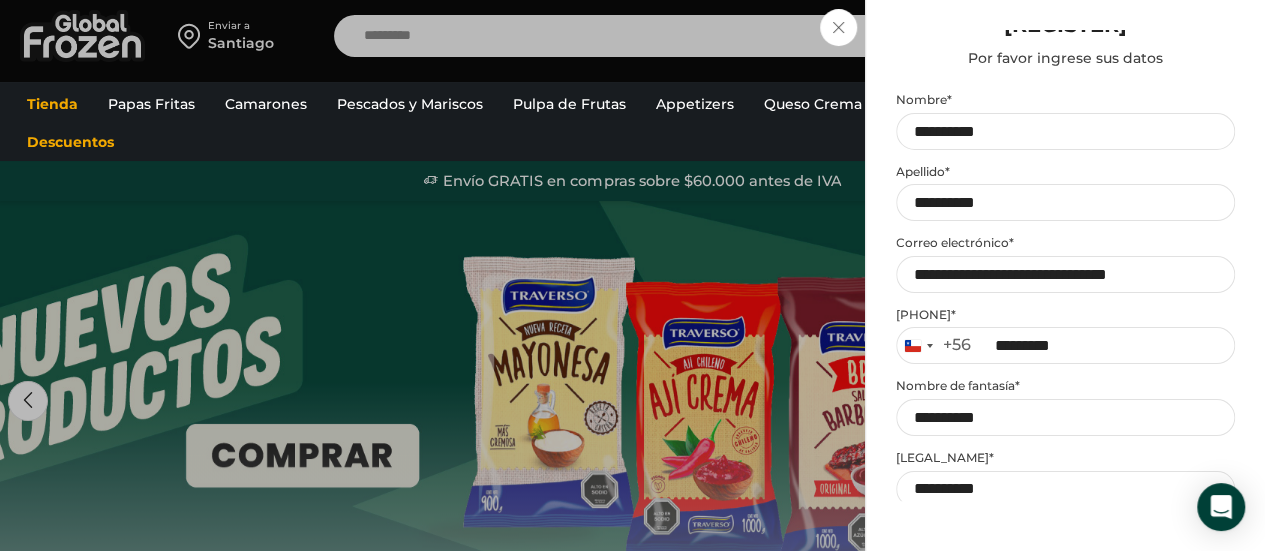 click on "[LEGAL_NAME]  *" at bounding box center (1065, 458) 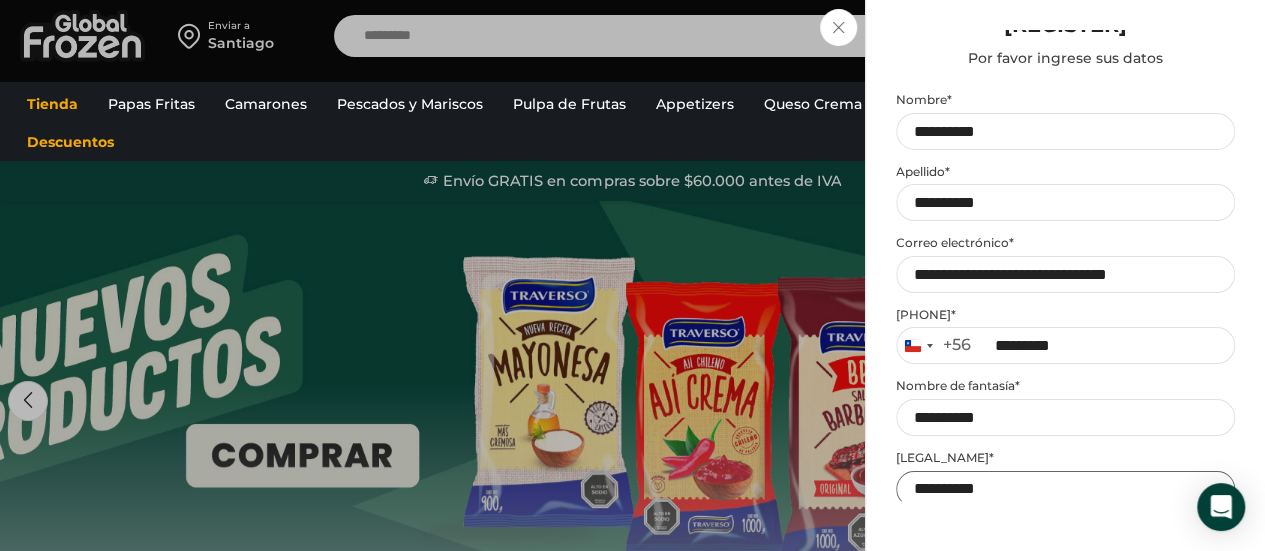 click on "*********" at bounding box center (1065, 489) 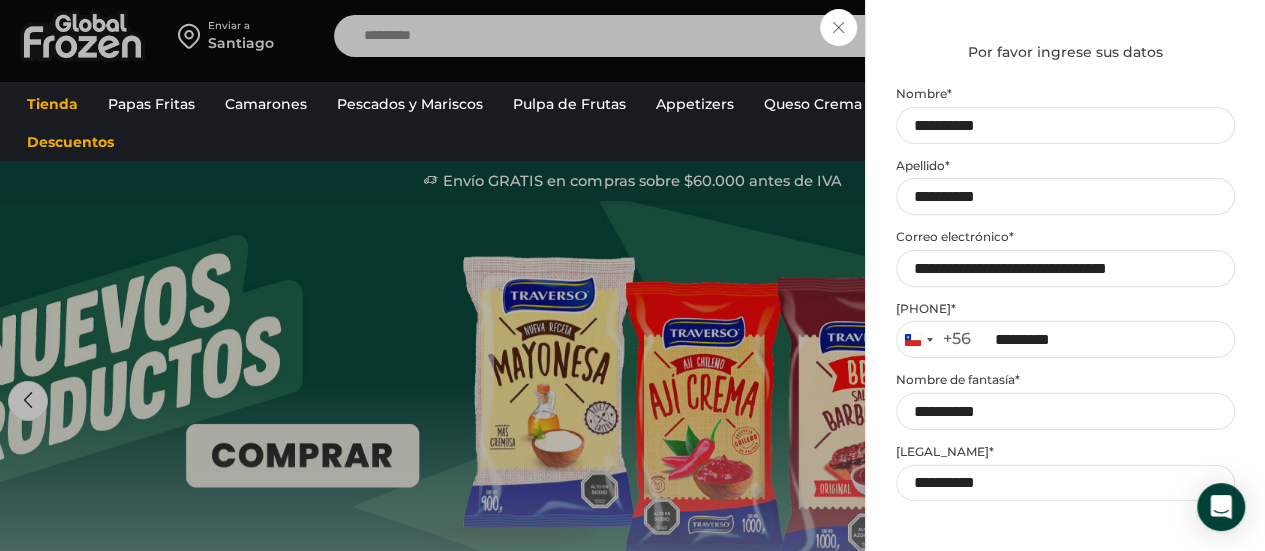 click on "[LEGAL_NAME]  *
*********" at bounding box center (1065, 473) 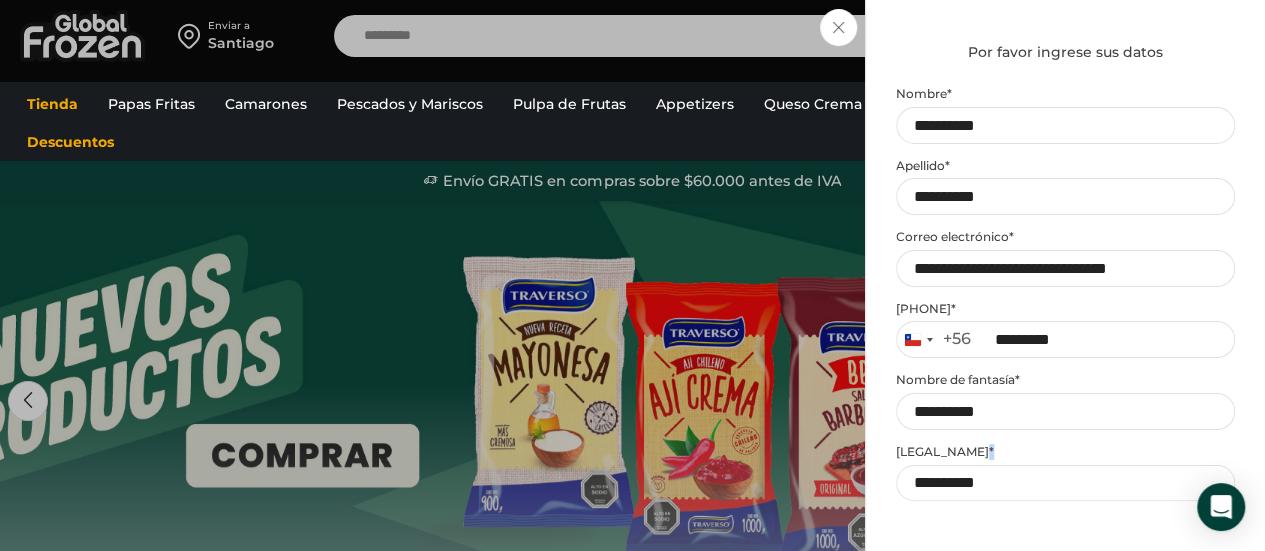 click on "[LEGAL_NAME]  *
*********" at bounding box center [1065, 473] 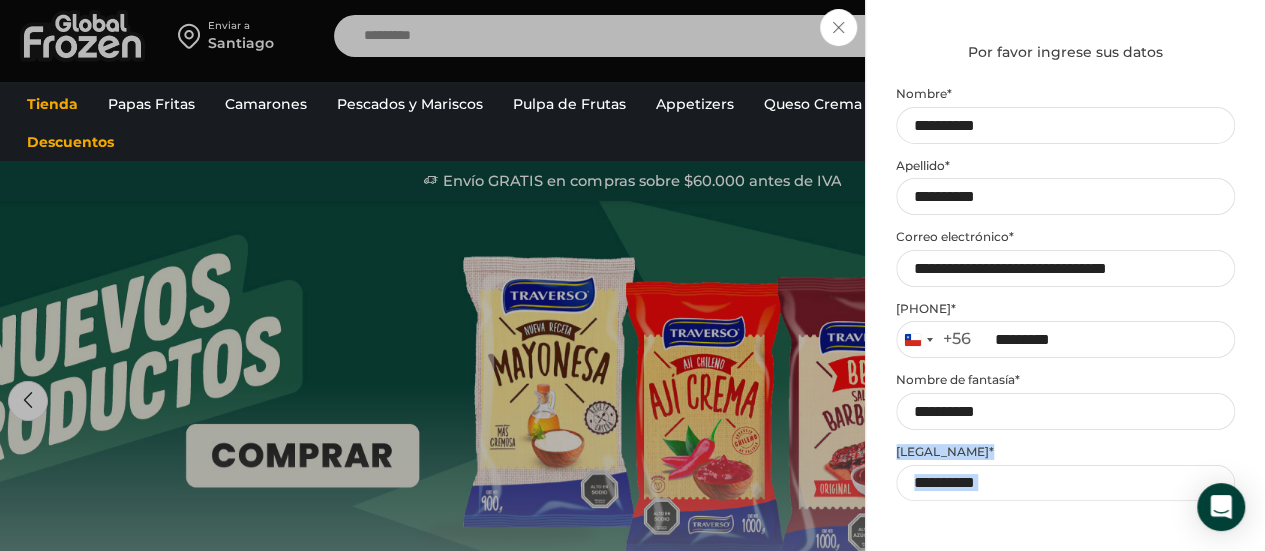click on "[LEGAL_NAME]  *
*********" at bounding box center (1065, 473) 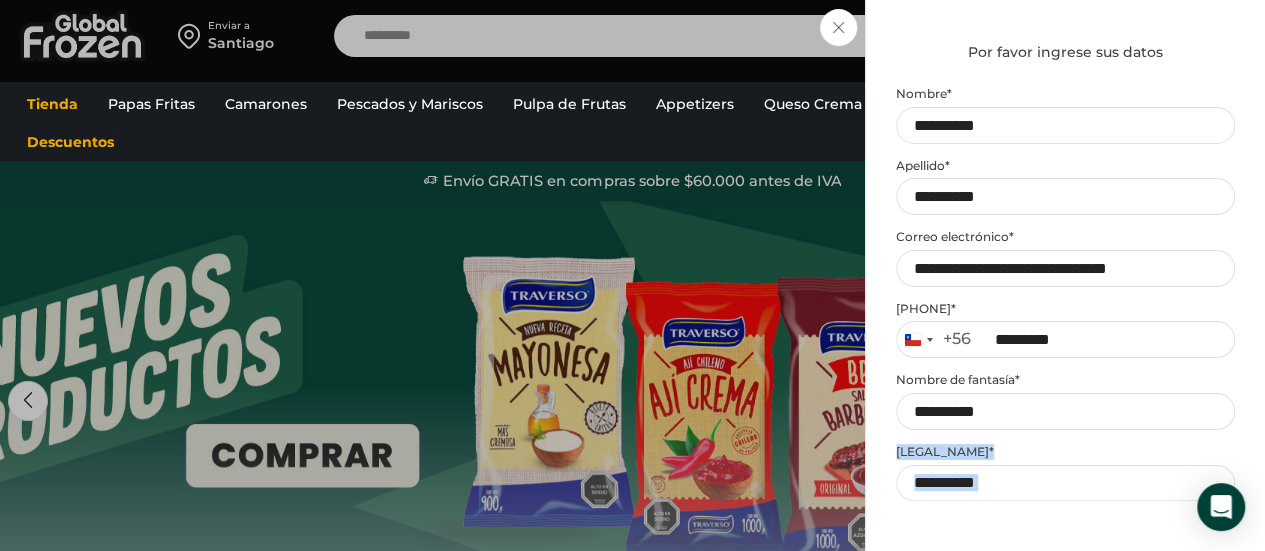scroll, scrollTop: 431, scrollLeft: 0, axis: vertical 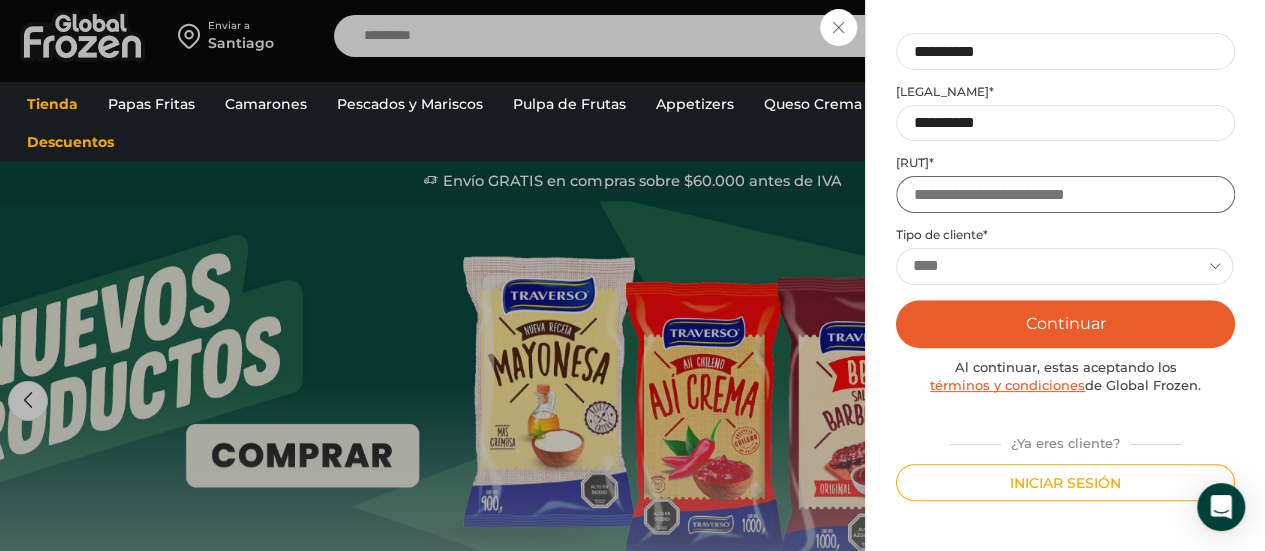 click on "[RUT]  *" at bounding box center (1065, 194) 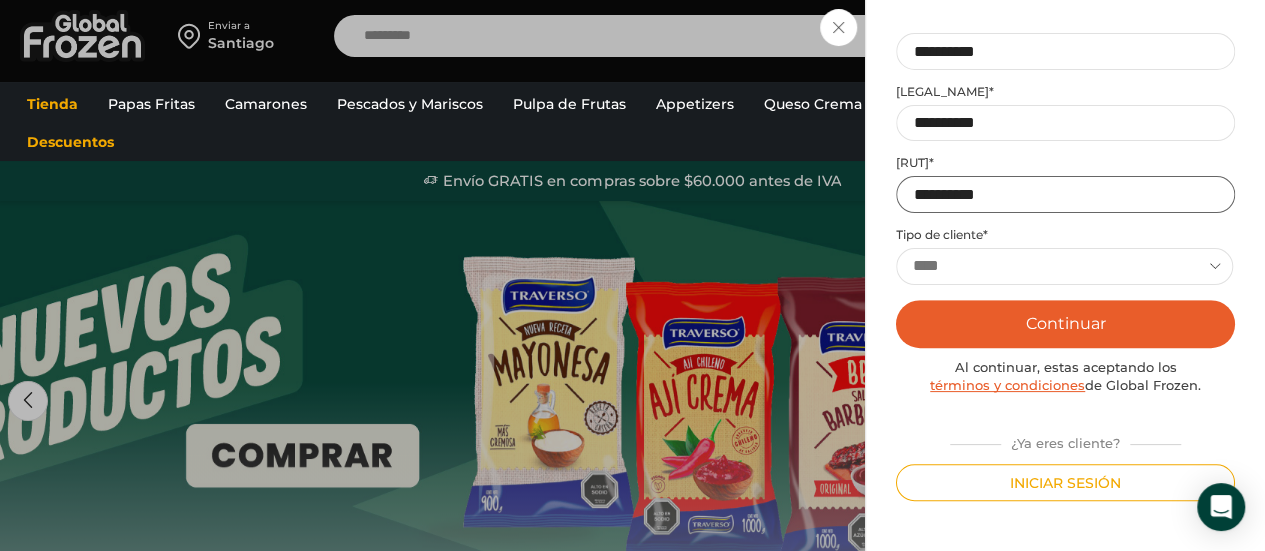 type on "**********" 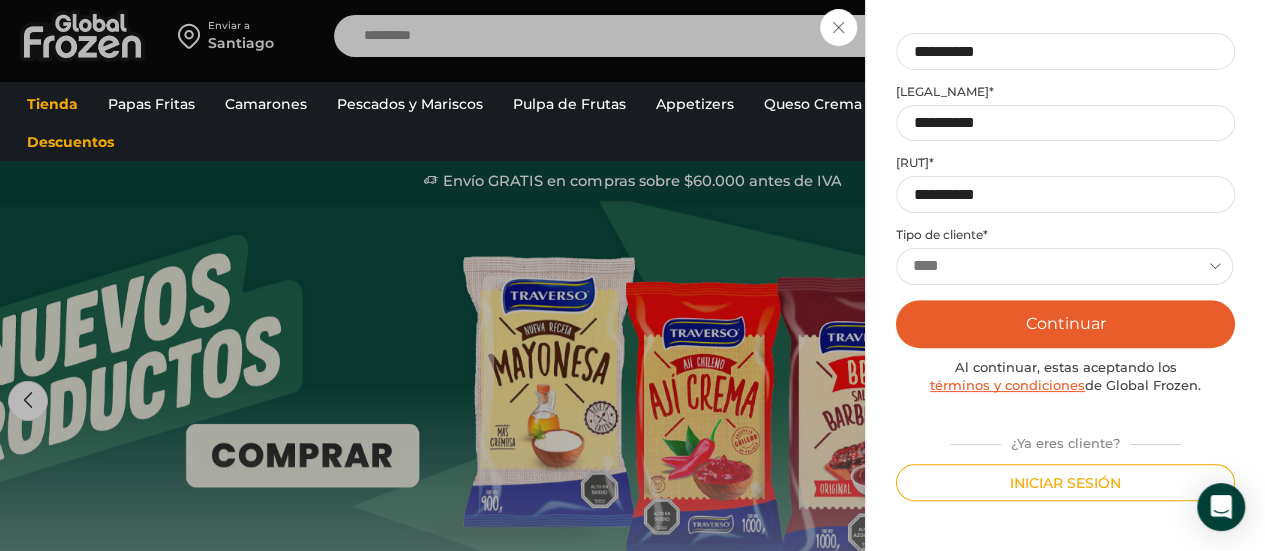click on "**********" at bounding box center (1064, 266) 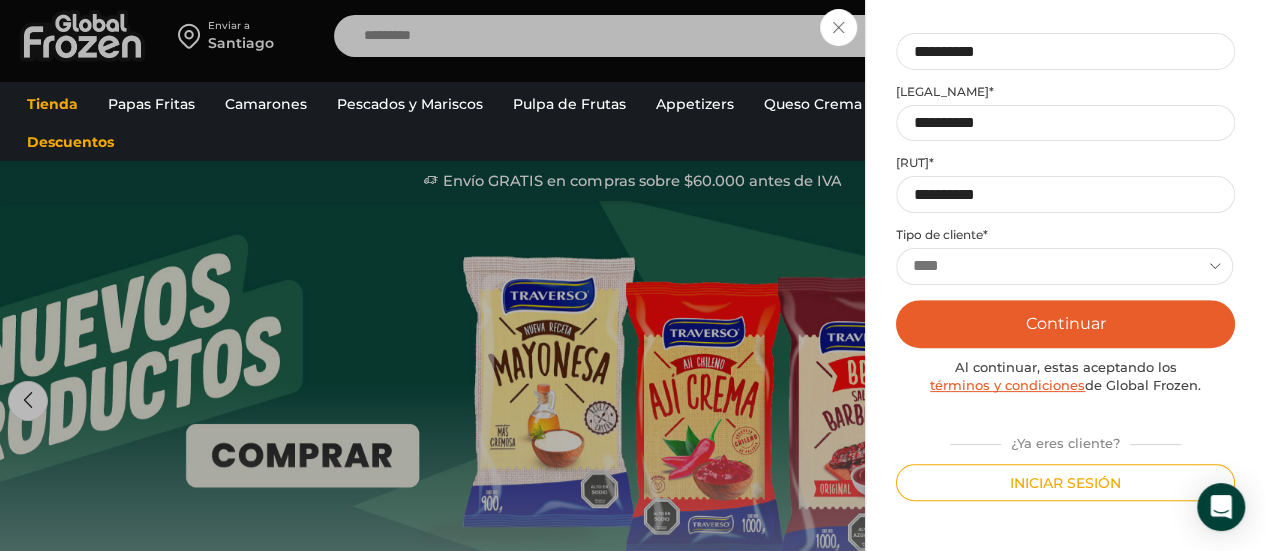 click on "**********" at bounding box center (1064, 266) 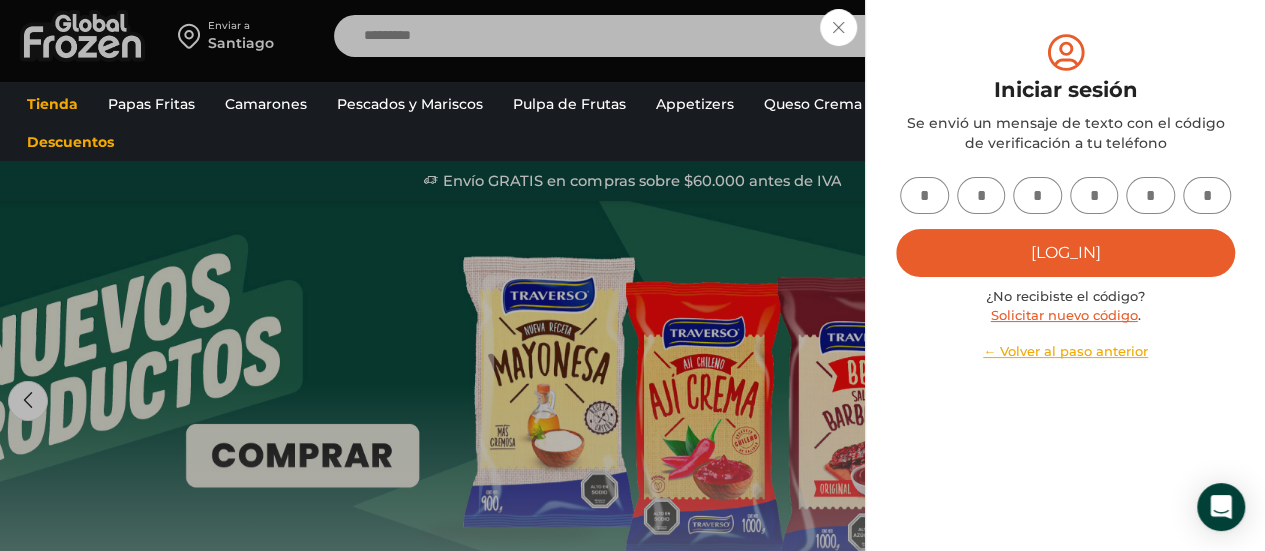 scroll, scrollTop: 0, scrollLeft: 0, axis: both 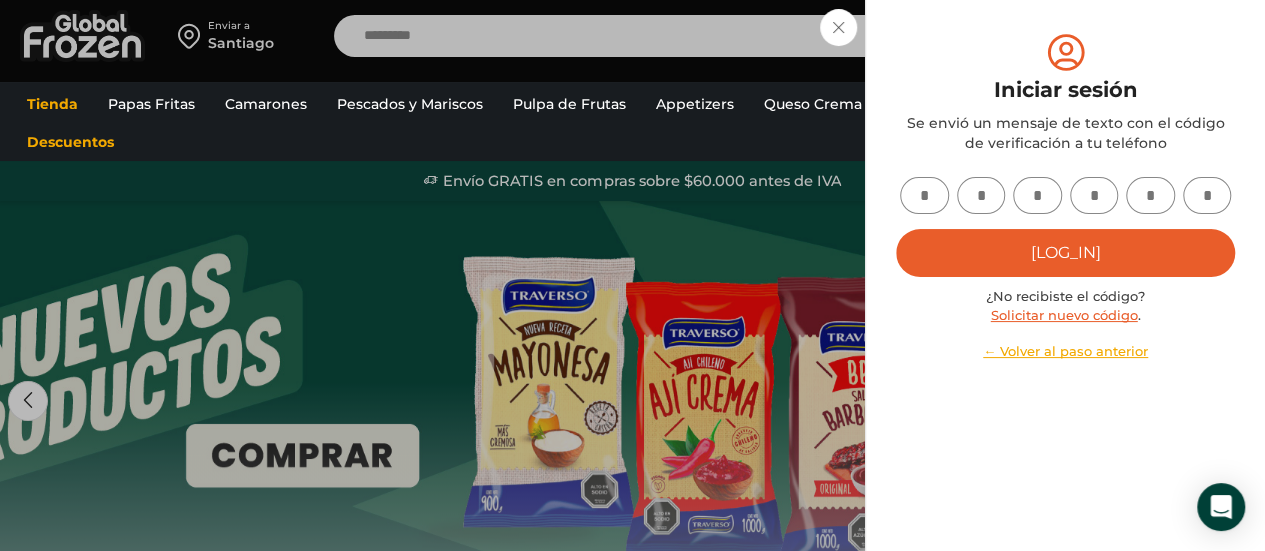 click at bounding box center (924, 195) 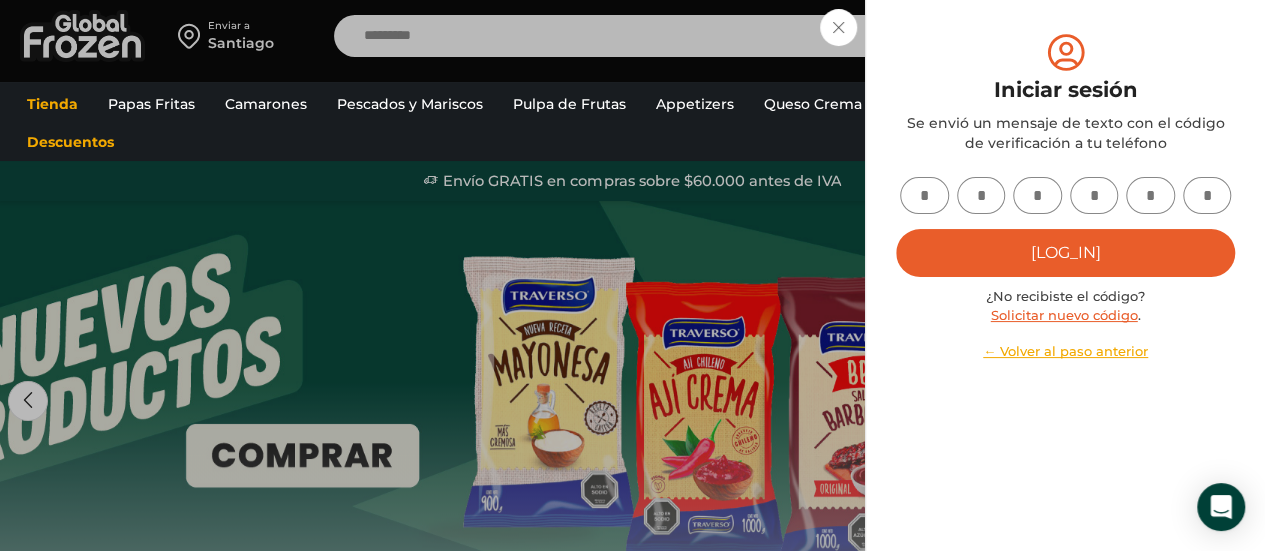 type on "*" 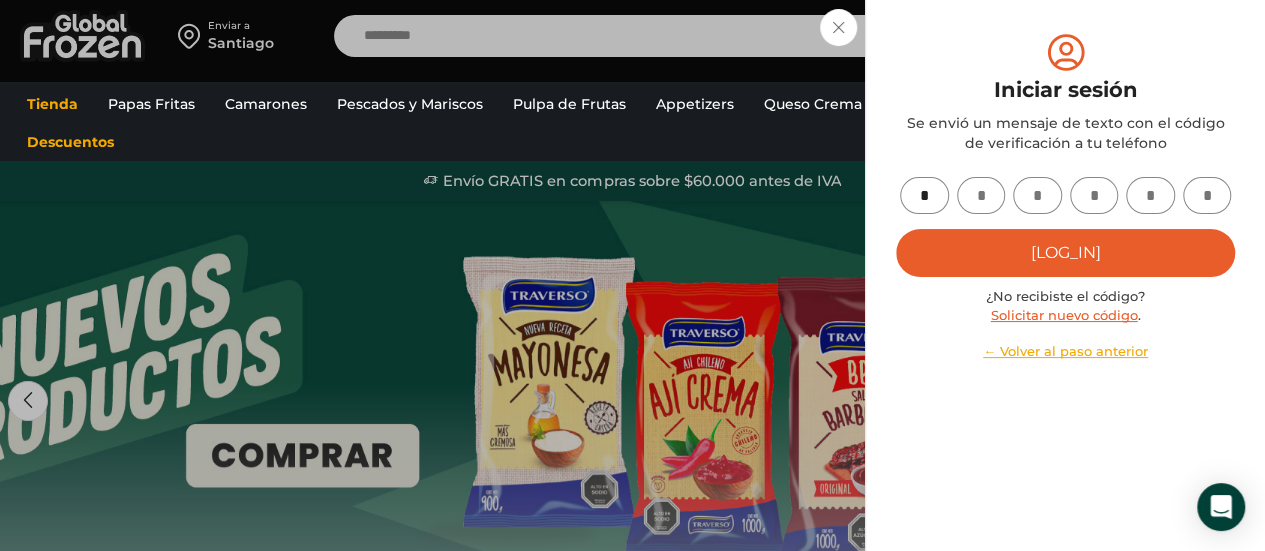type on "*" 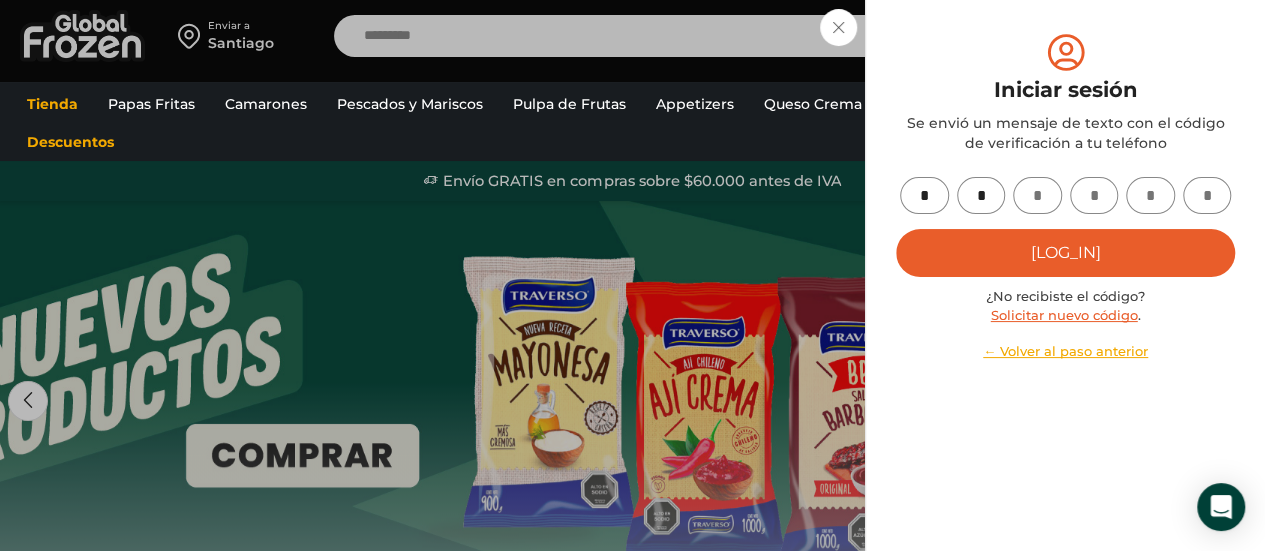 type on "*" 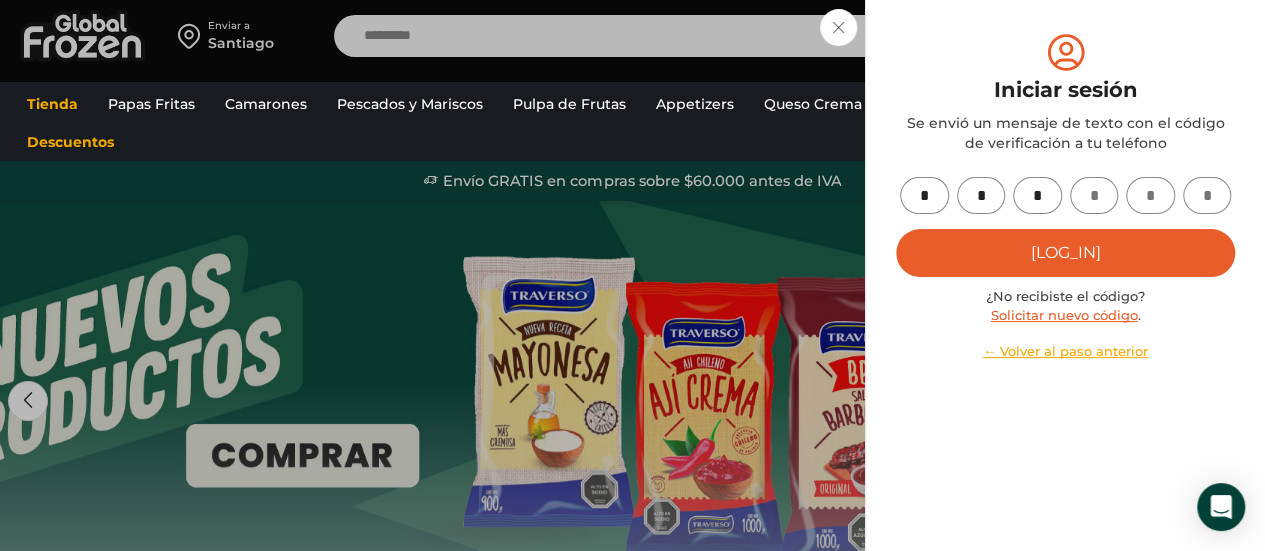 type on "*" 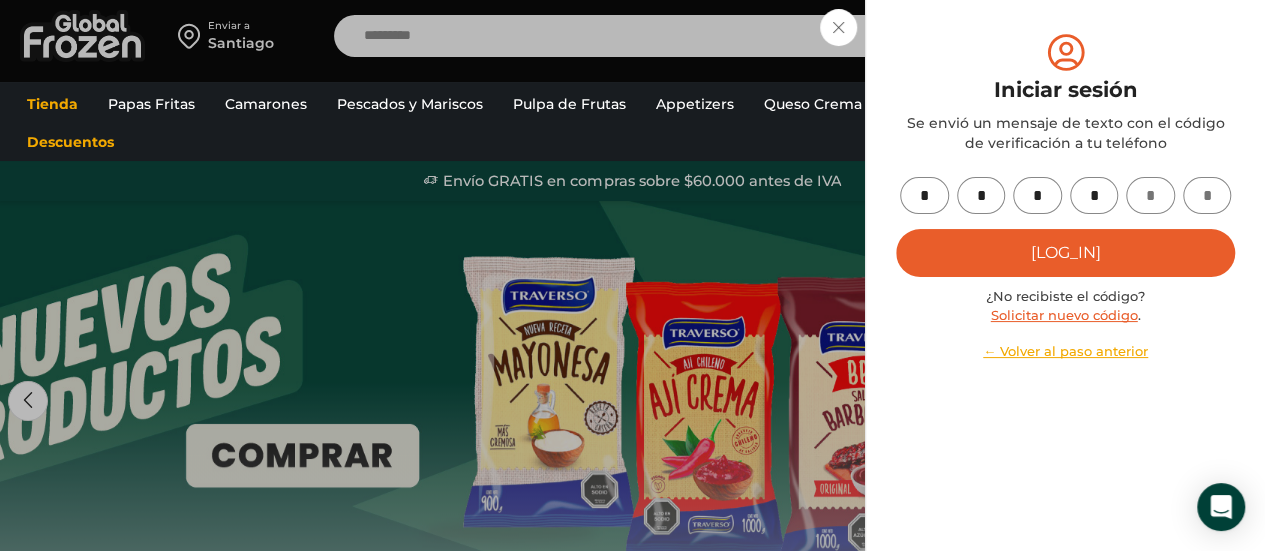 type on "*" 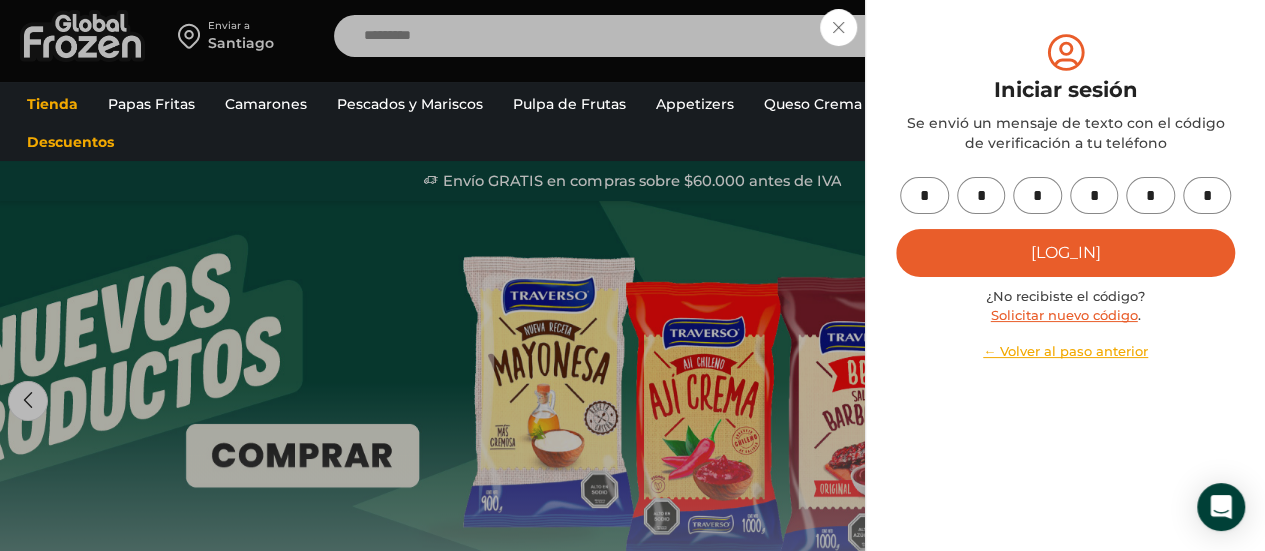 type on "*" 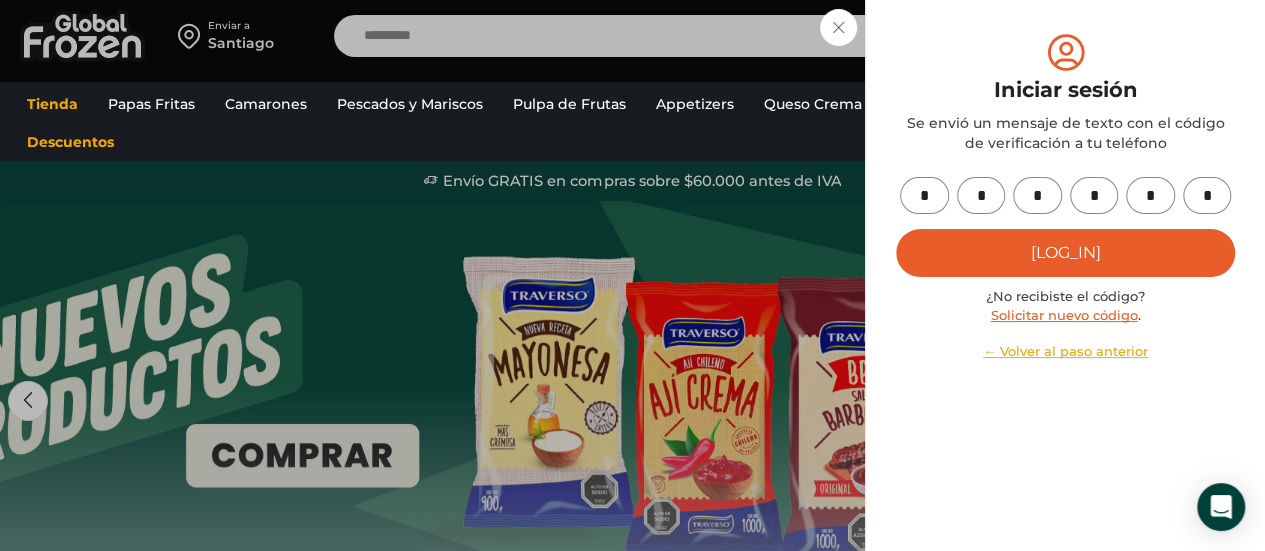 click on "[LOG_IN]" at bounding box center (1065, 253) 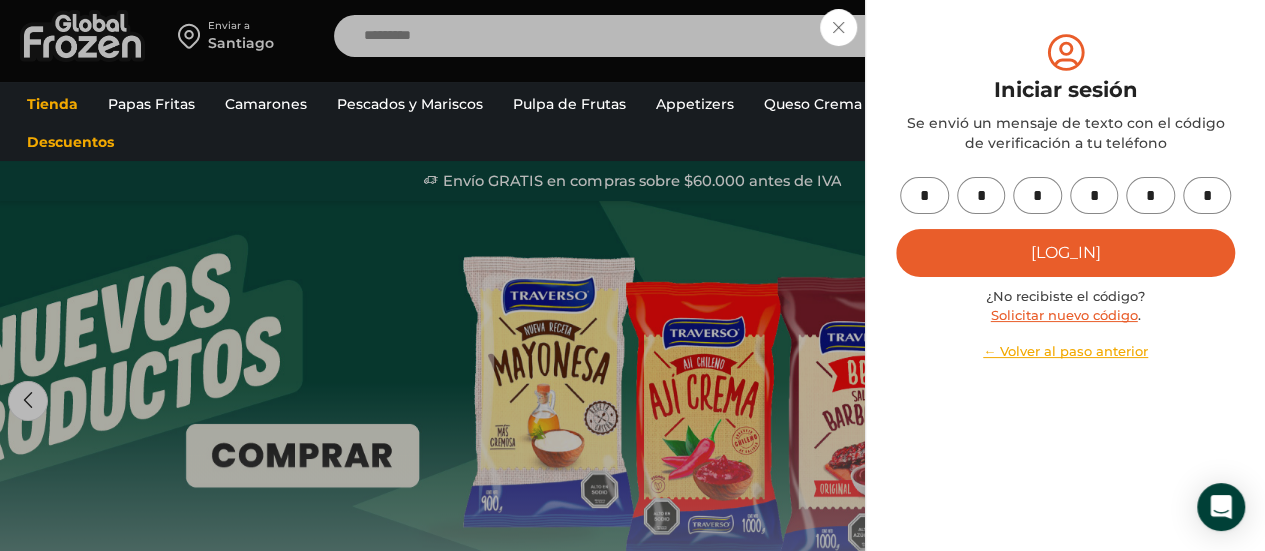 click on "[LOG_IN]" at bounding box center [1065, 253] 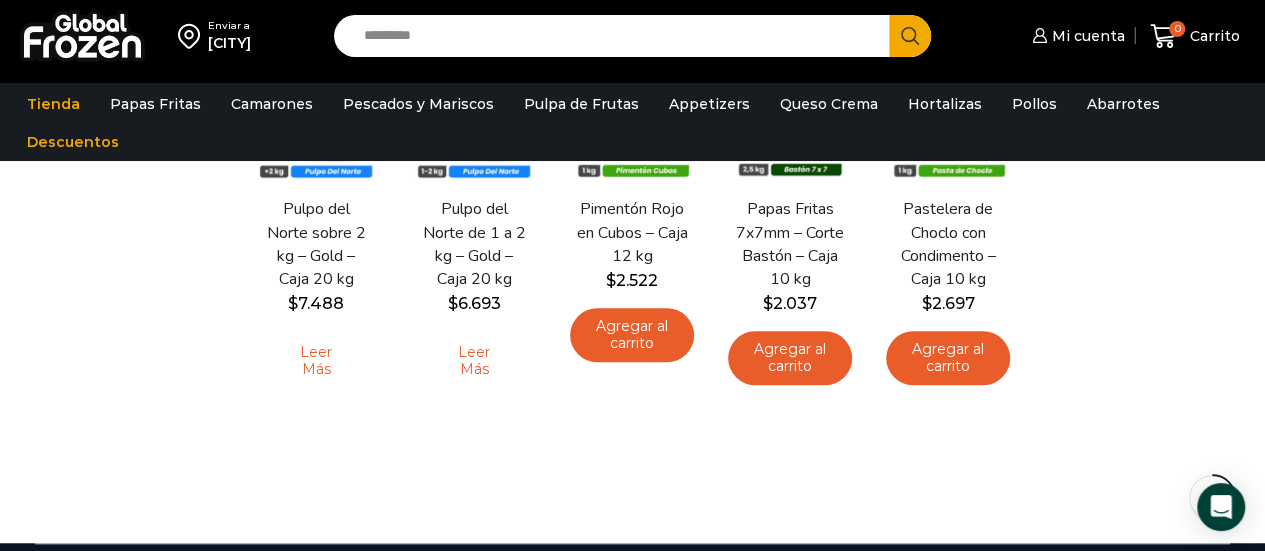 scroll, scrollTop: 520, scrollLeft: 0, axis: vertical 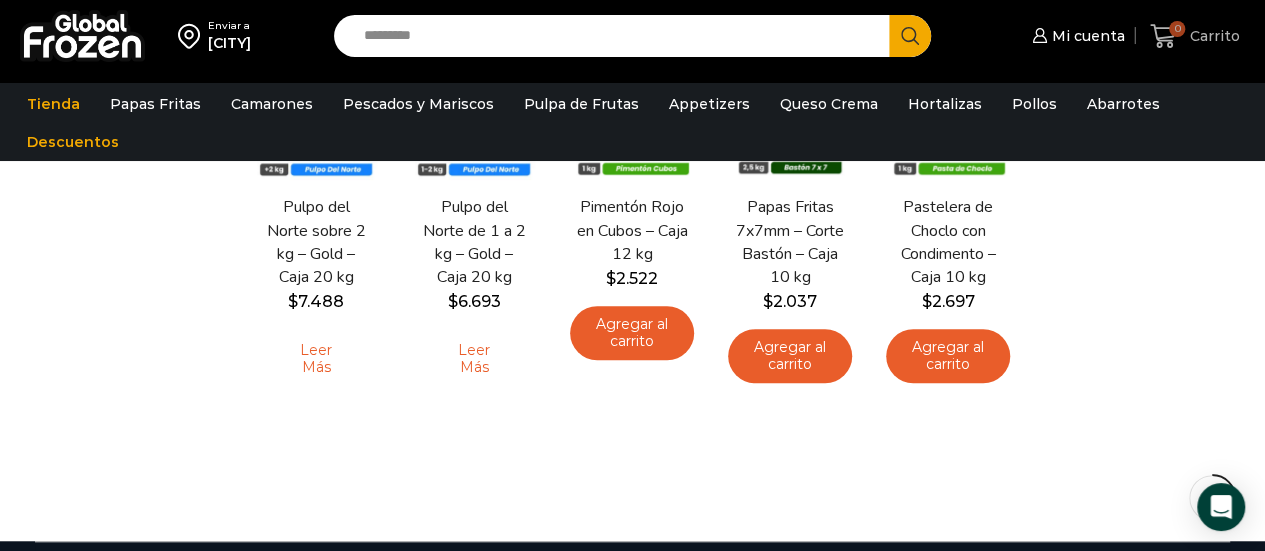 click on "Carrito" at bounding box center [1212, 36] 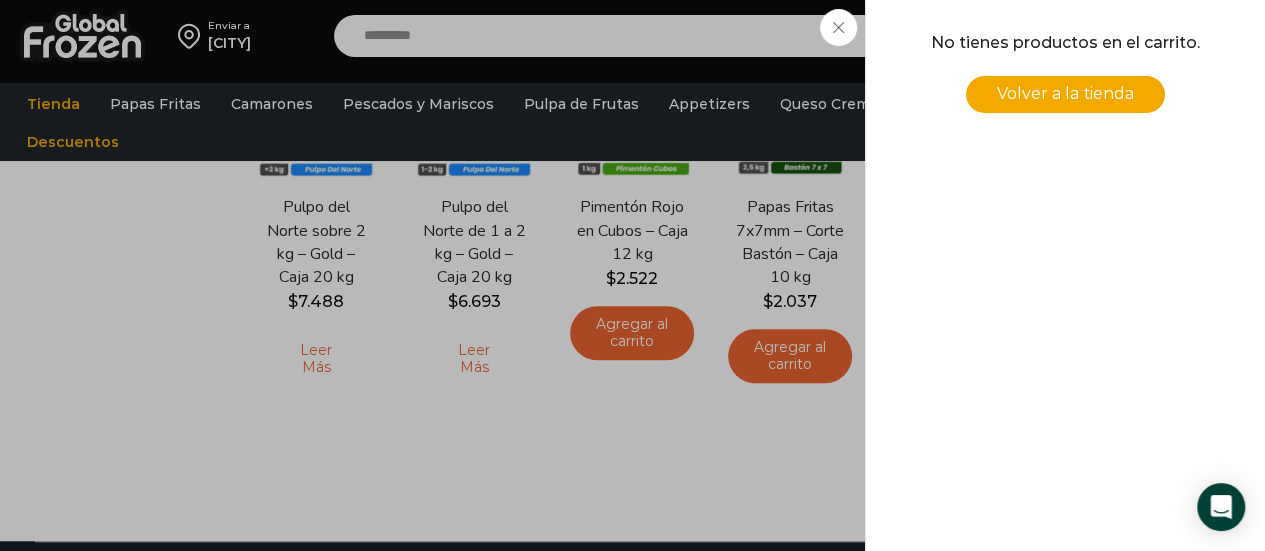 click on "Volver a la tienda" at bounding box center (1065, 93) 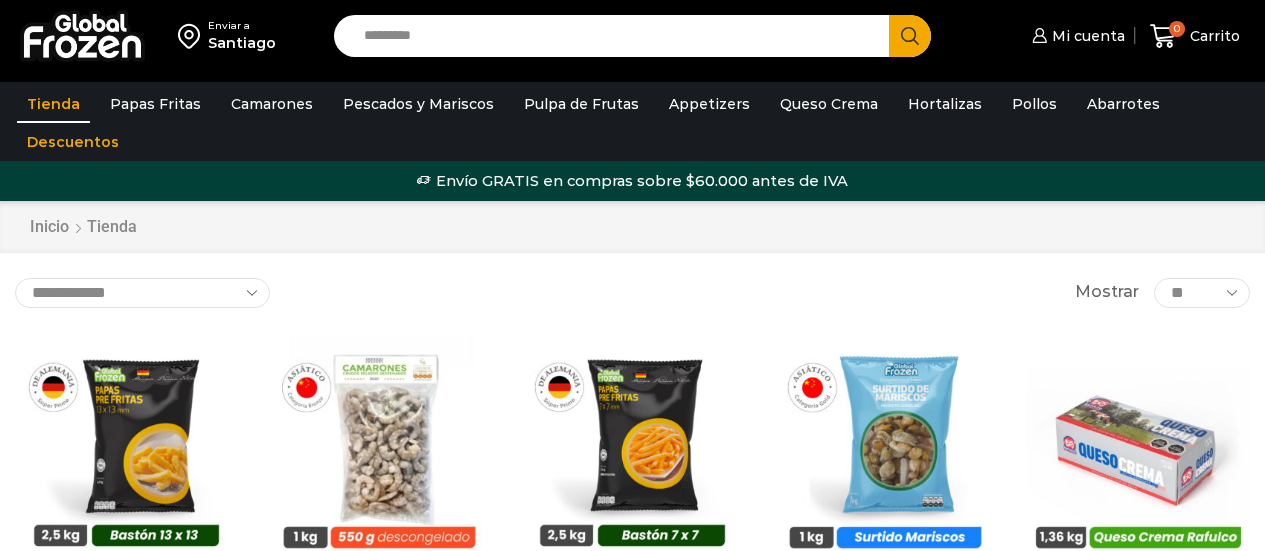 scroll, scrollTop: 0, scrollLeft: 0, axis: both 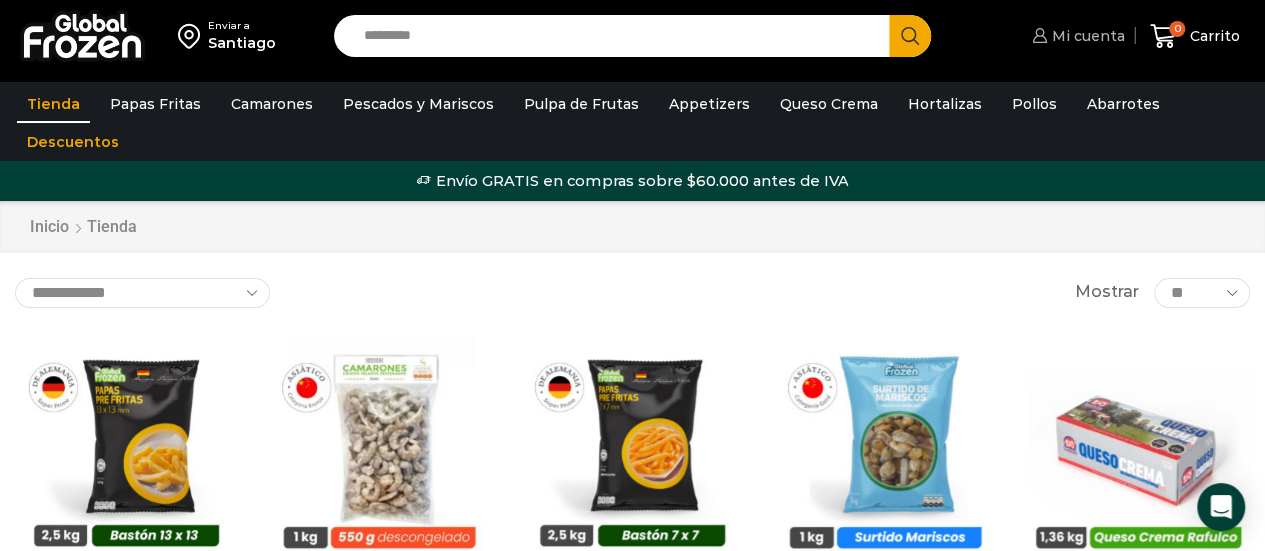 click on "Mi cuenta" at bounding box center [1086, 36] 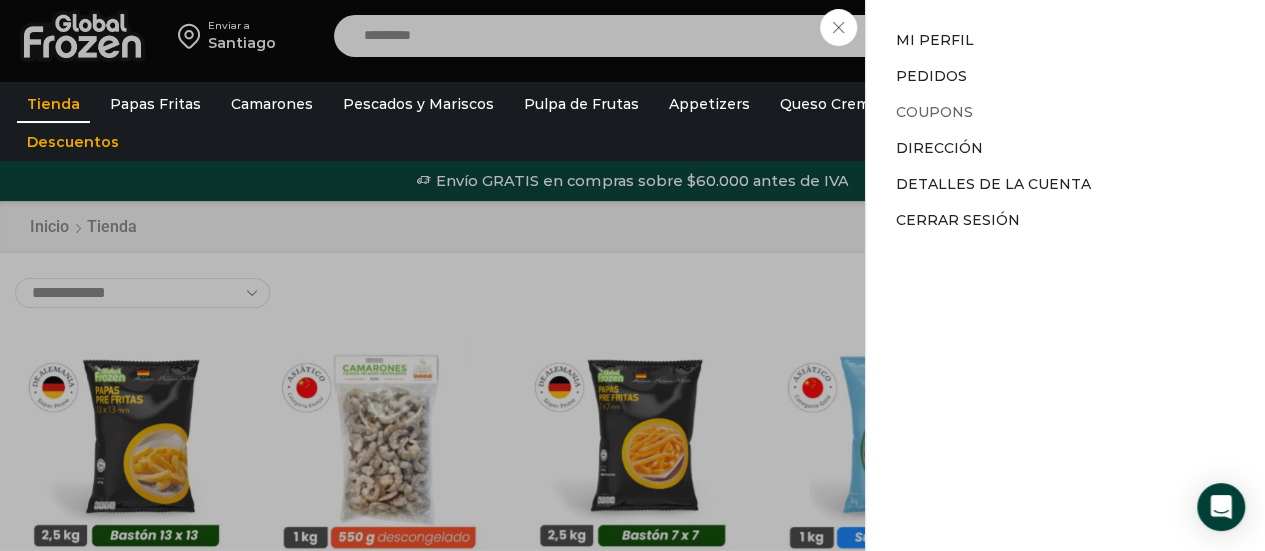 click on "Coupons" at bounding box center (934, 112) 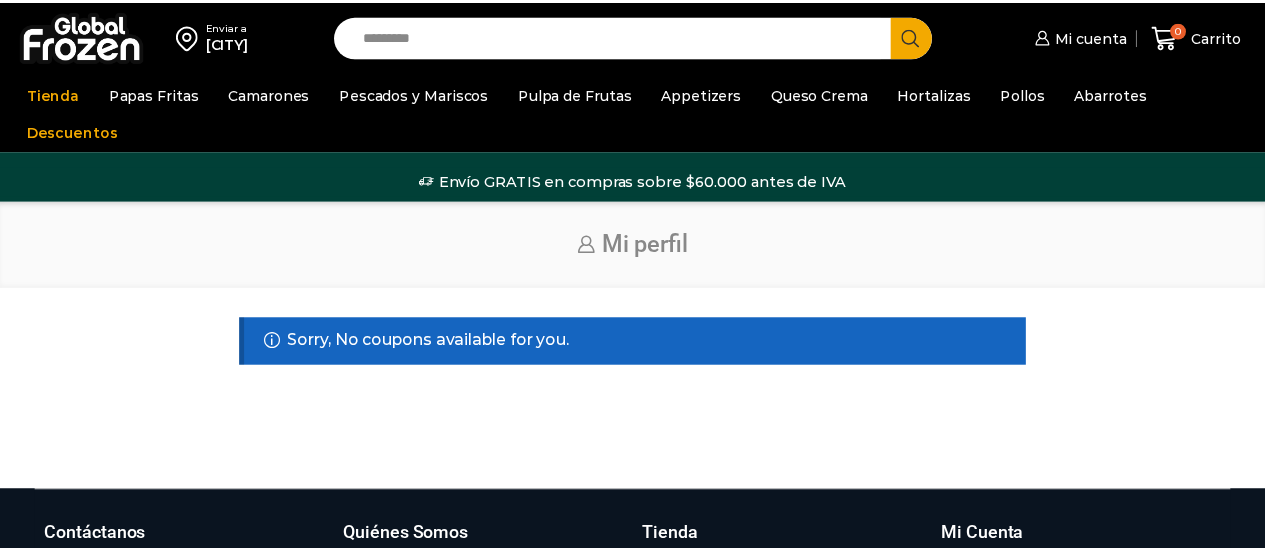 scroll, scrollTop: 0, scrollLeft: 0, axis: both 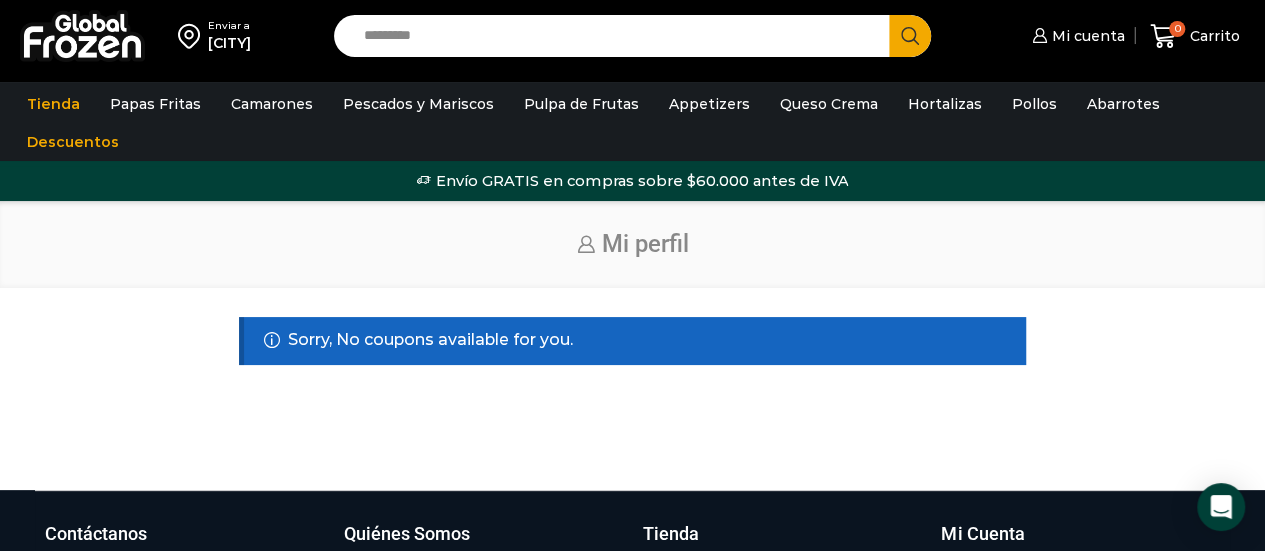 click at bounding box center [82, 36] 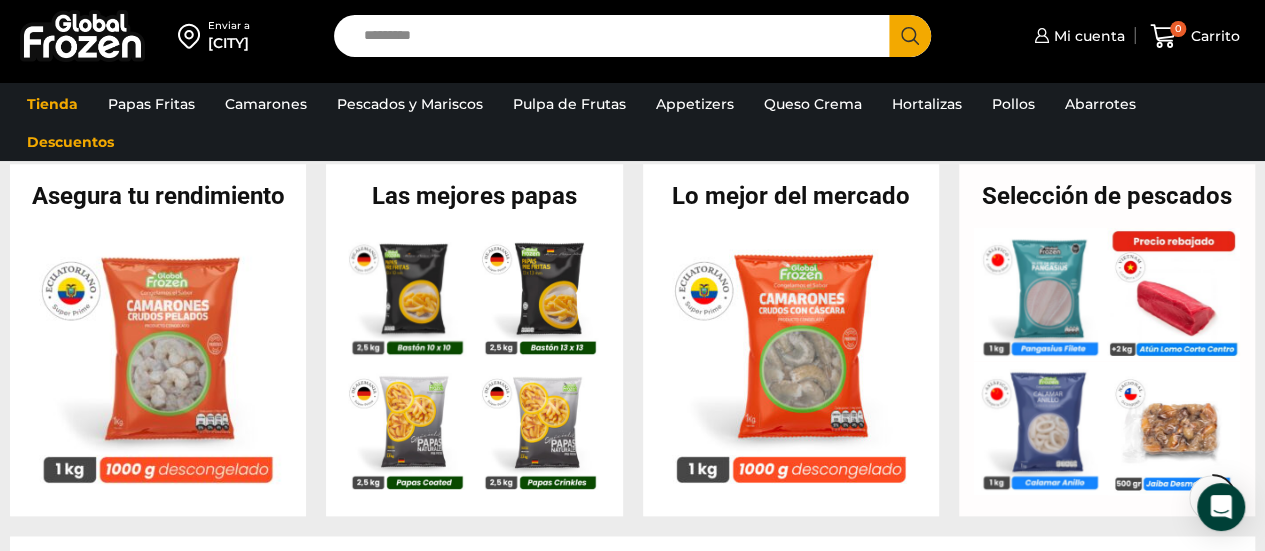 scroll, scrollTop: 800, scrollLeft: 0, axis: vertical 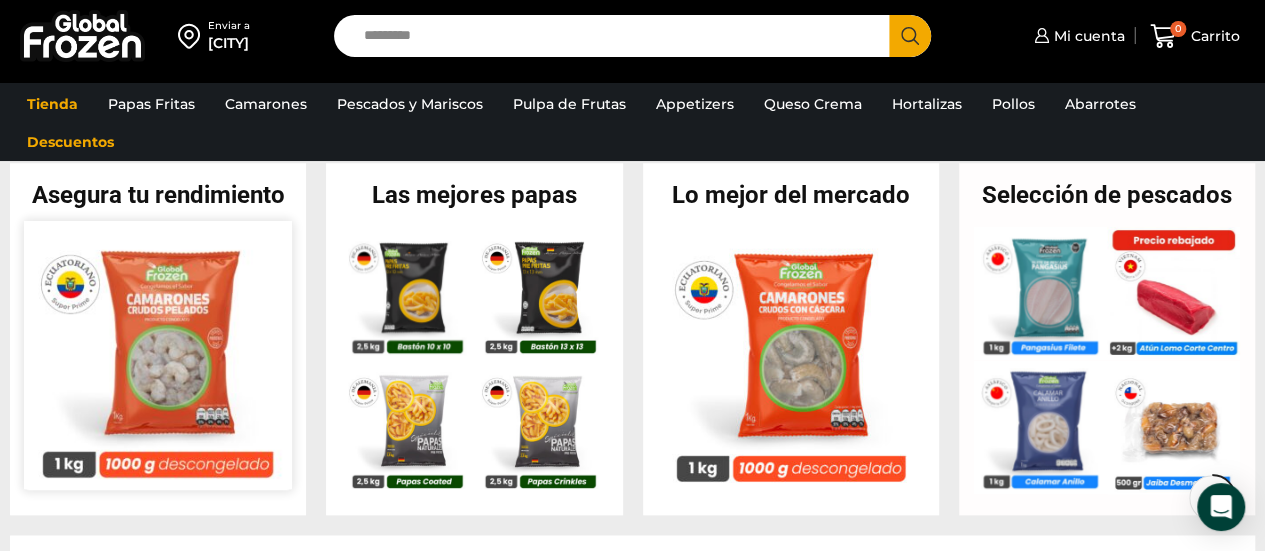 click at bounding box center (158, 355) 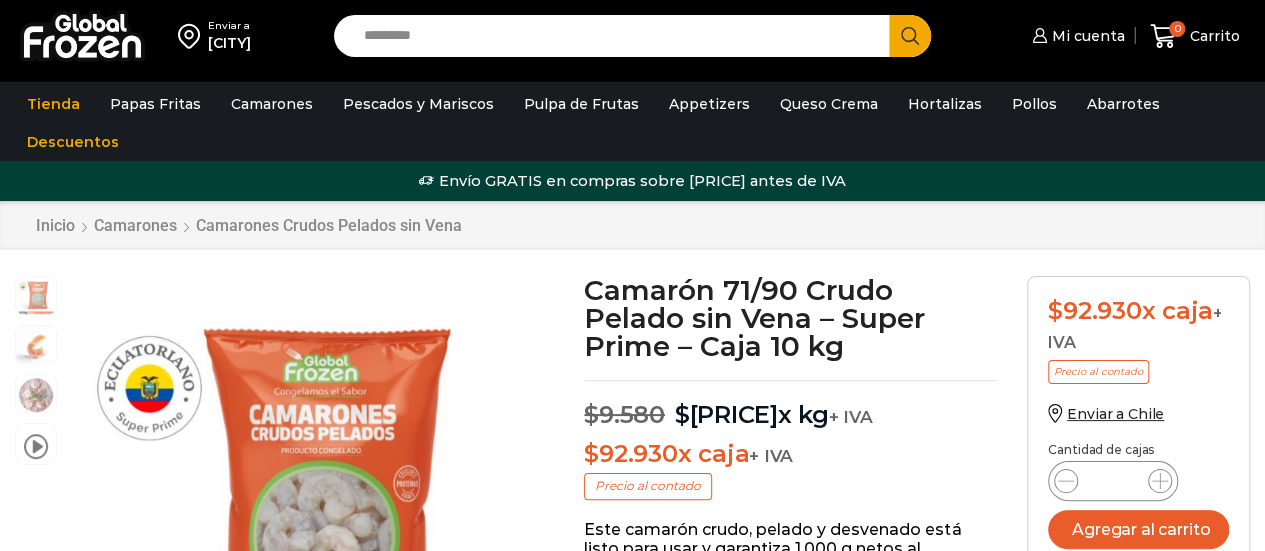 scroll, scrollTop: 1, scrollLeft: 0, axis: vertical 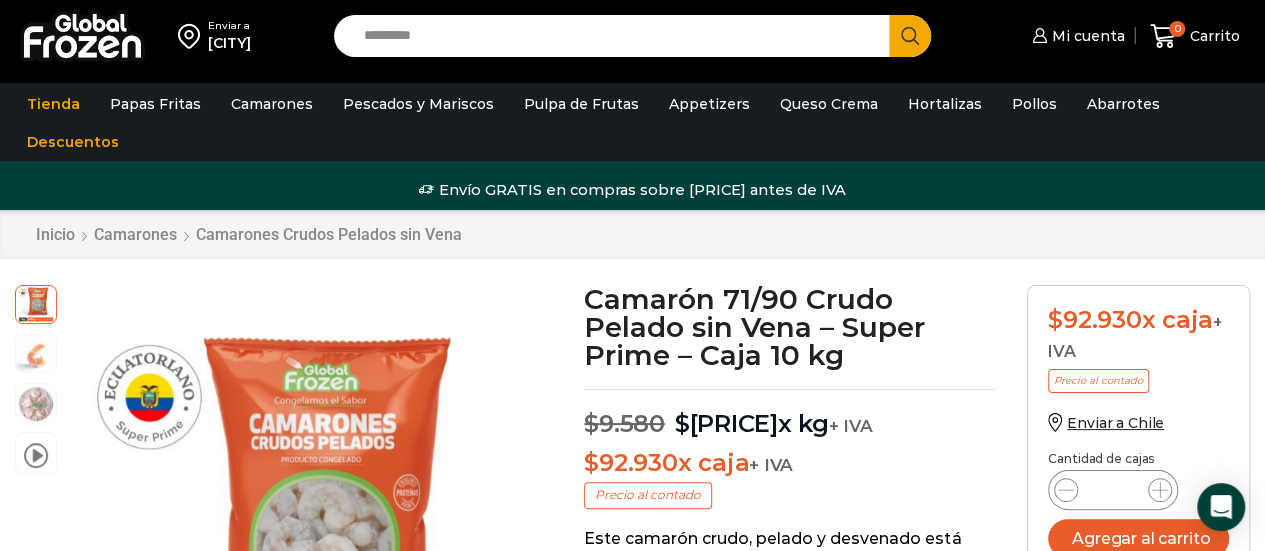 click on "*" at bounding box center (1113, 490) 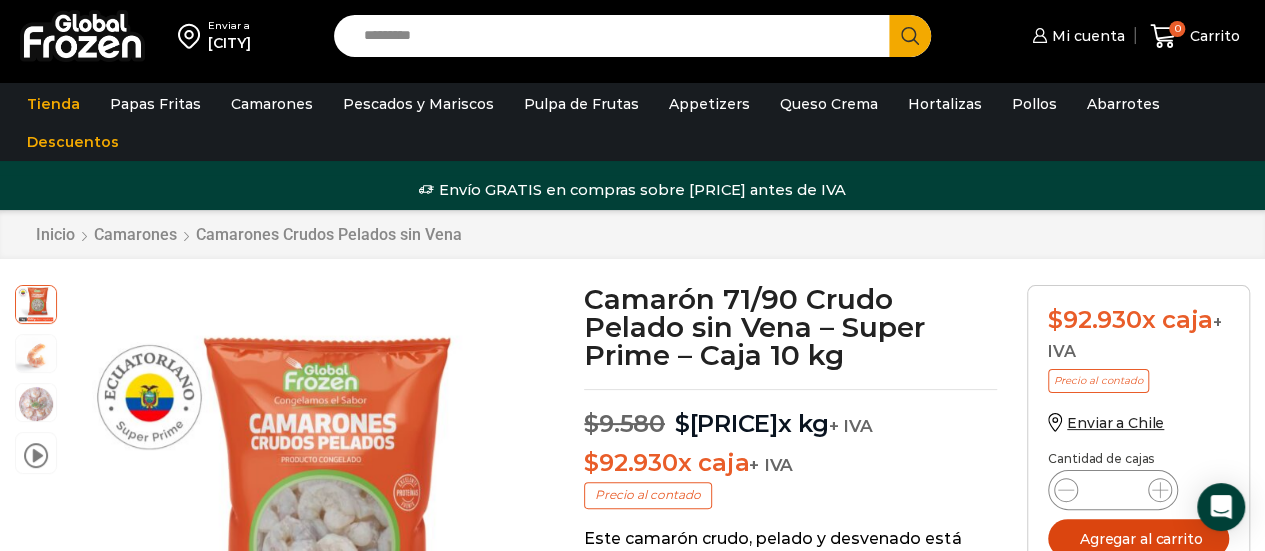click on "Agregar al carrito" at bounding box center (1138, 538) 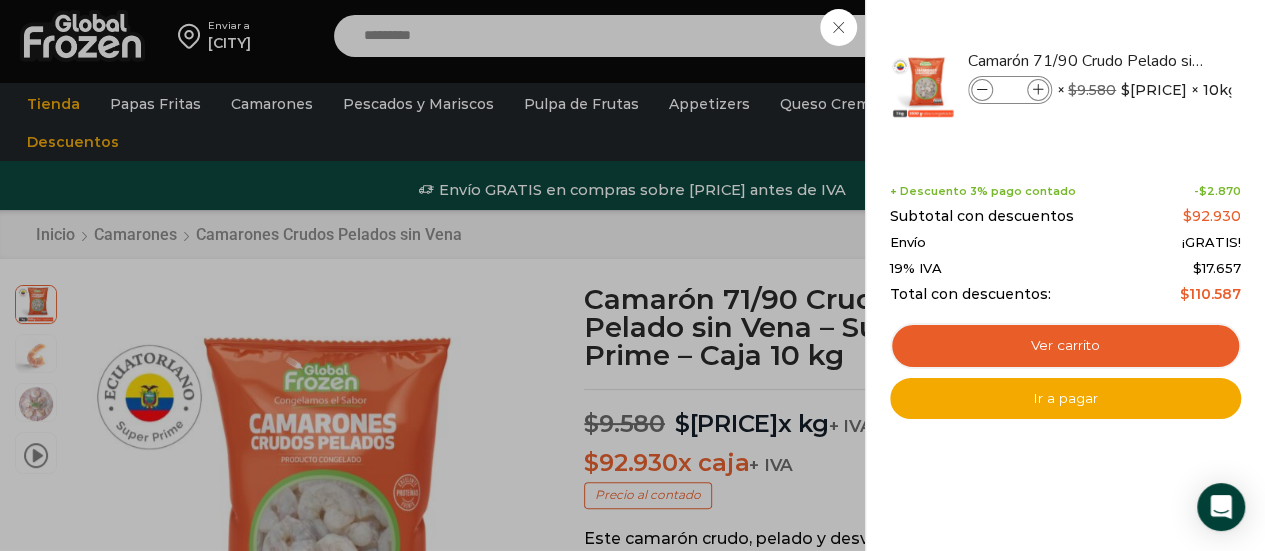 click on "1
Carrito
1
1
Shopping Cart
*" at bounding box center [1195, 36] 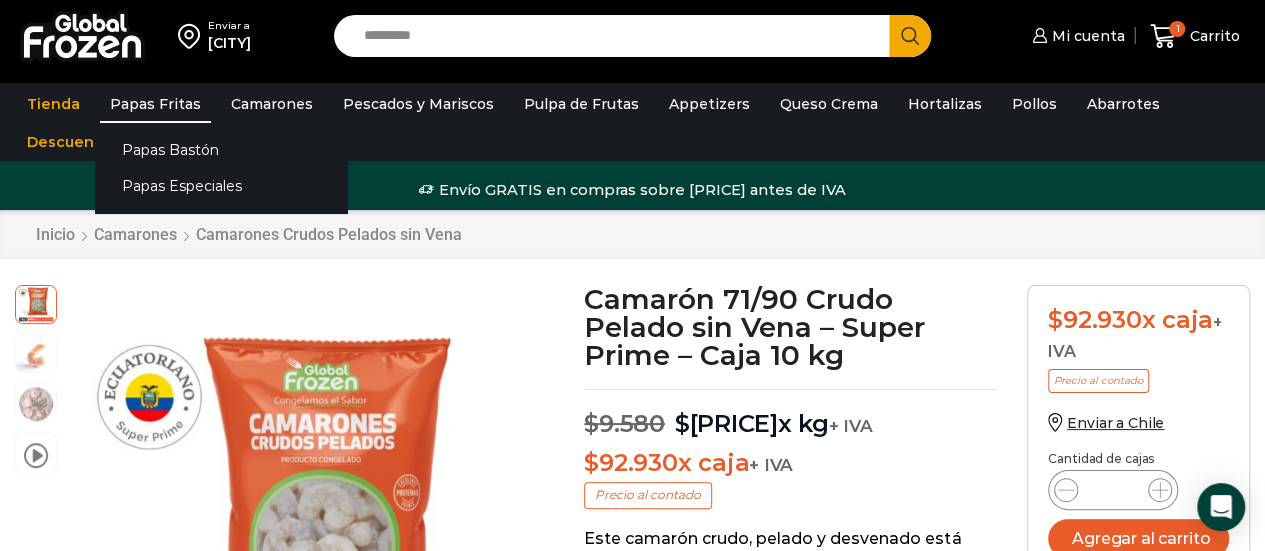 click on "Papas Fritas" at bounding box center (155, 104) 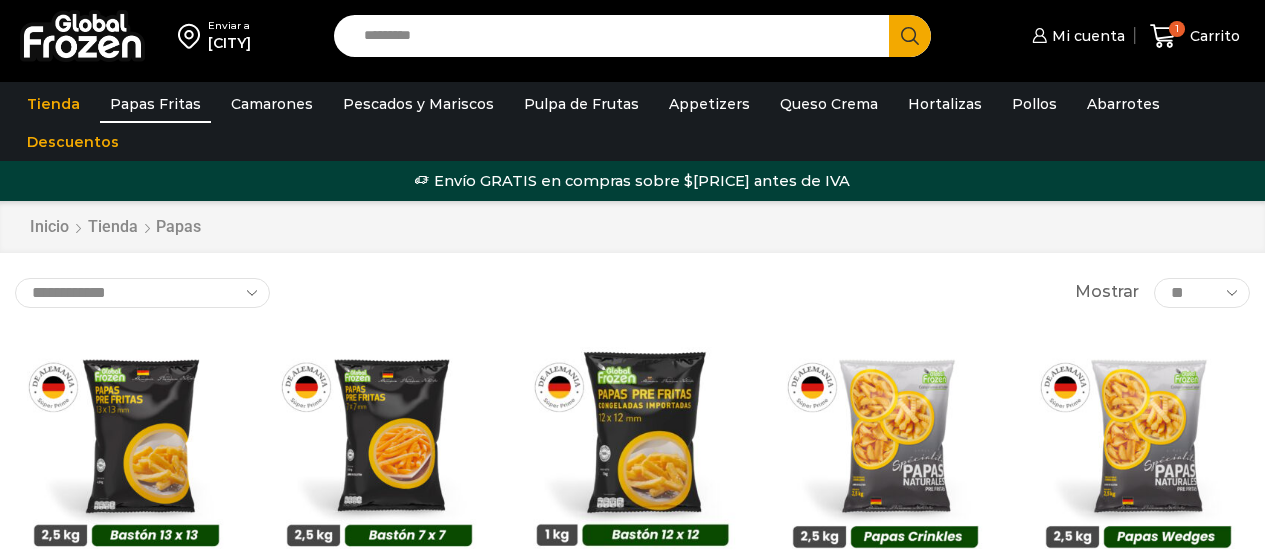 scroll, scrollTop: 0, scrollLeft: 0, axis: both 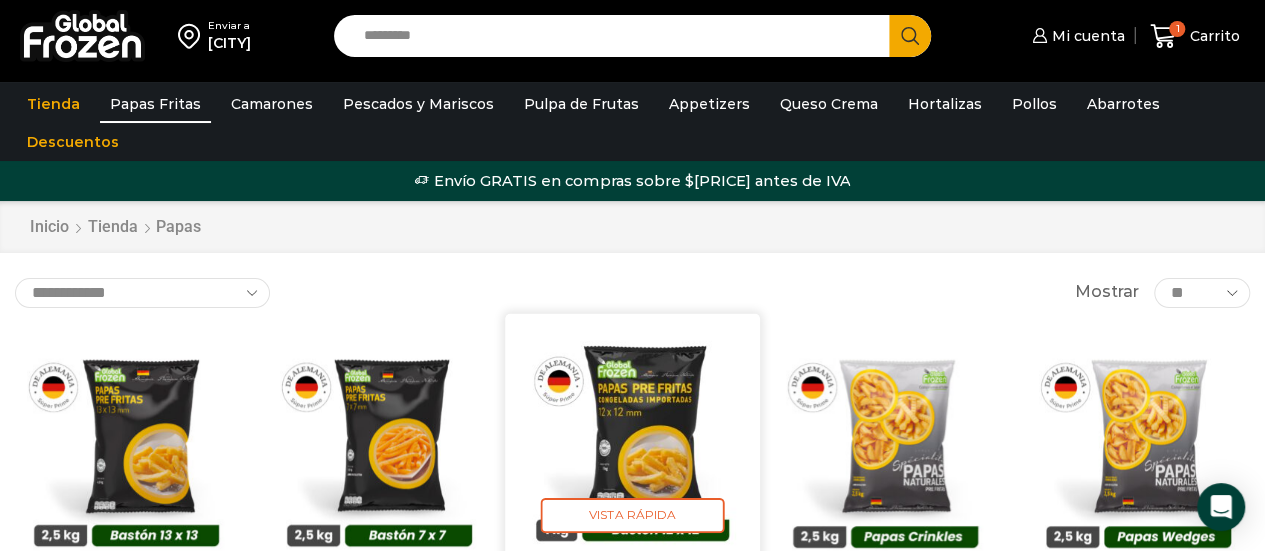 click at bounding box center [632, 440] 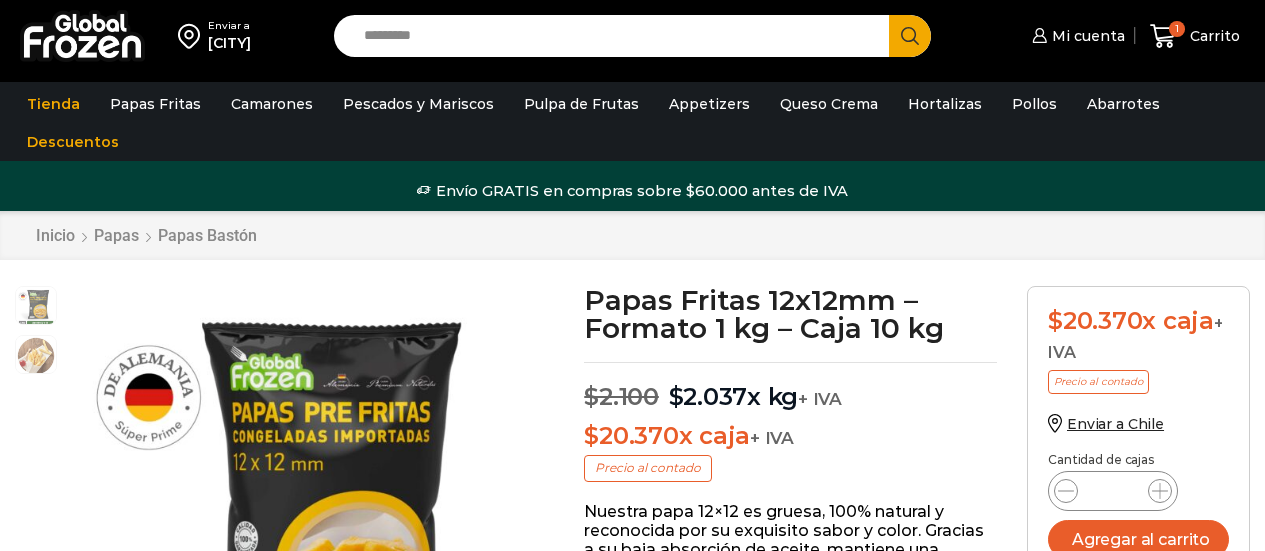 scroll, scrollTop: 1, scrollLeft: 0, axis: vertical 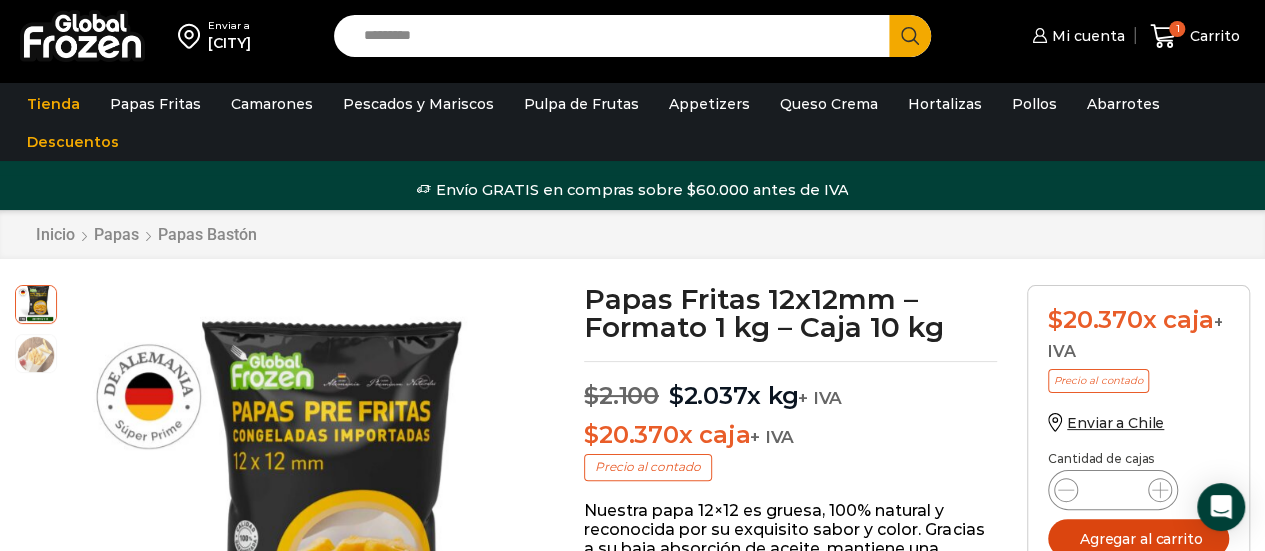 click on "Agregar al carrito" at bounding box center [1138, 538] 